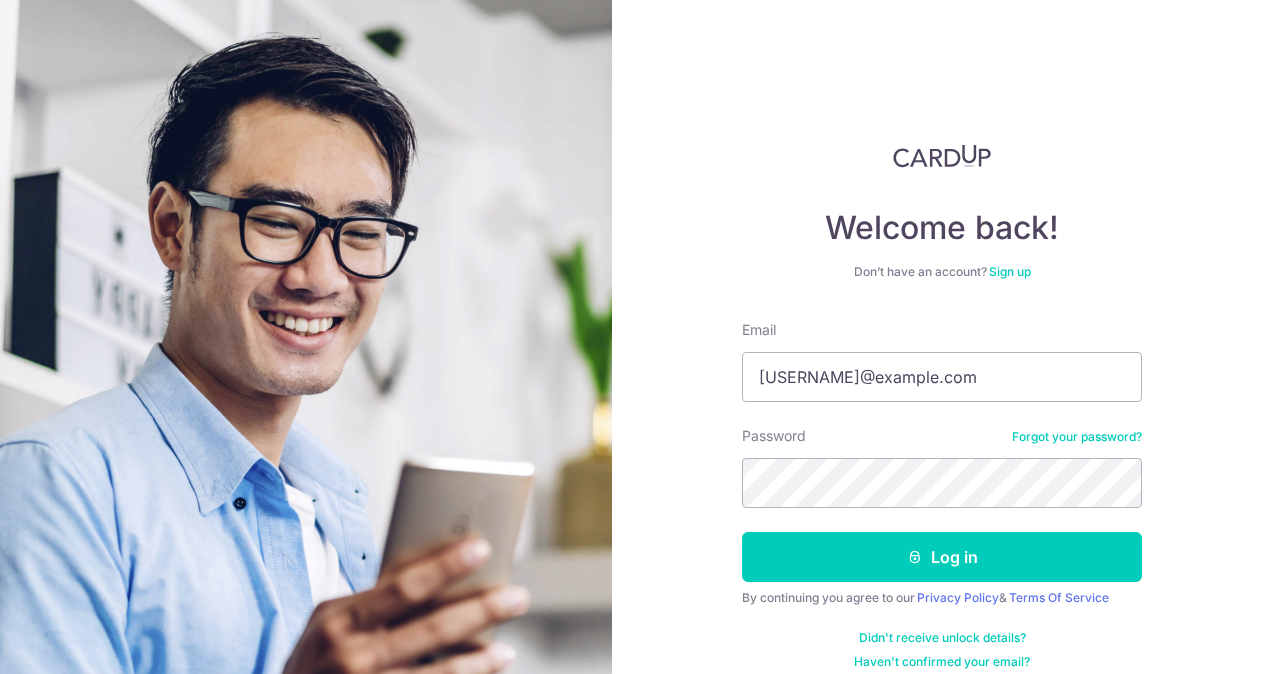 scroll, scrollTop: 0, scrollLeft: 0, axis: both 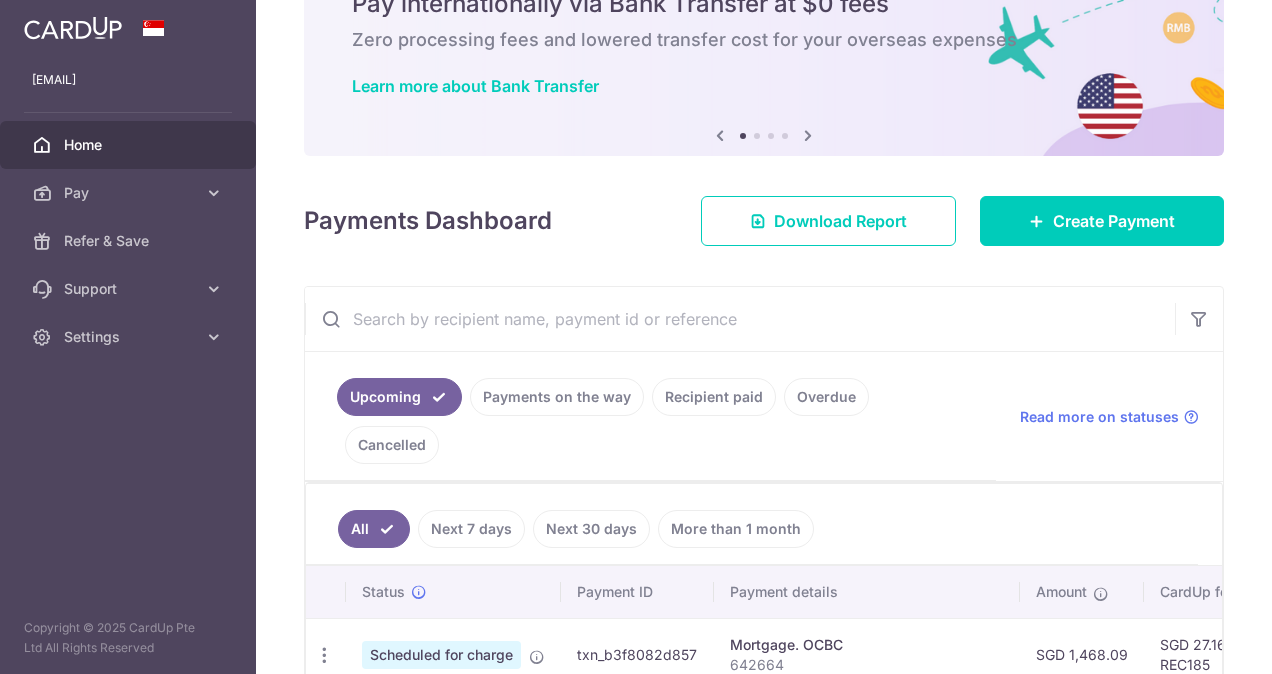 click on "×
Pause Schedule
Pause all future payments in this series
Pause just this one payment
By clicking below, you confirm you are pausing this payment to   on  . Payments can be unpaused at anytime prior to payment taken date.
Confirm
Cancel Schedule
Cancel all future payments in this series
Cancel just this one payment
Confirm
Approve Payment
Recipient Bank Details" at bounding box center (764, 337) 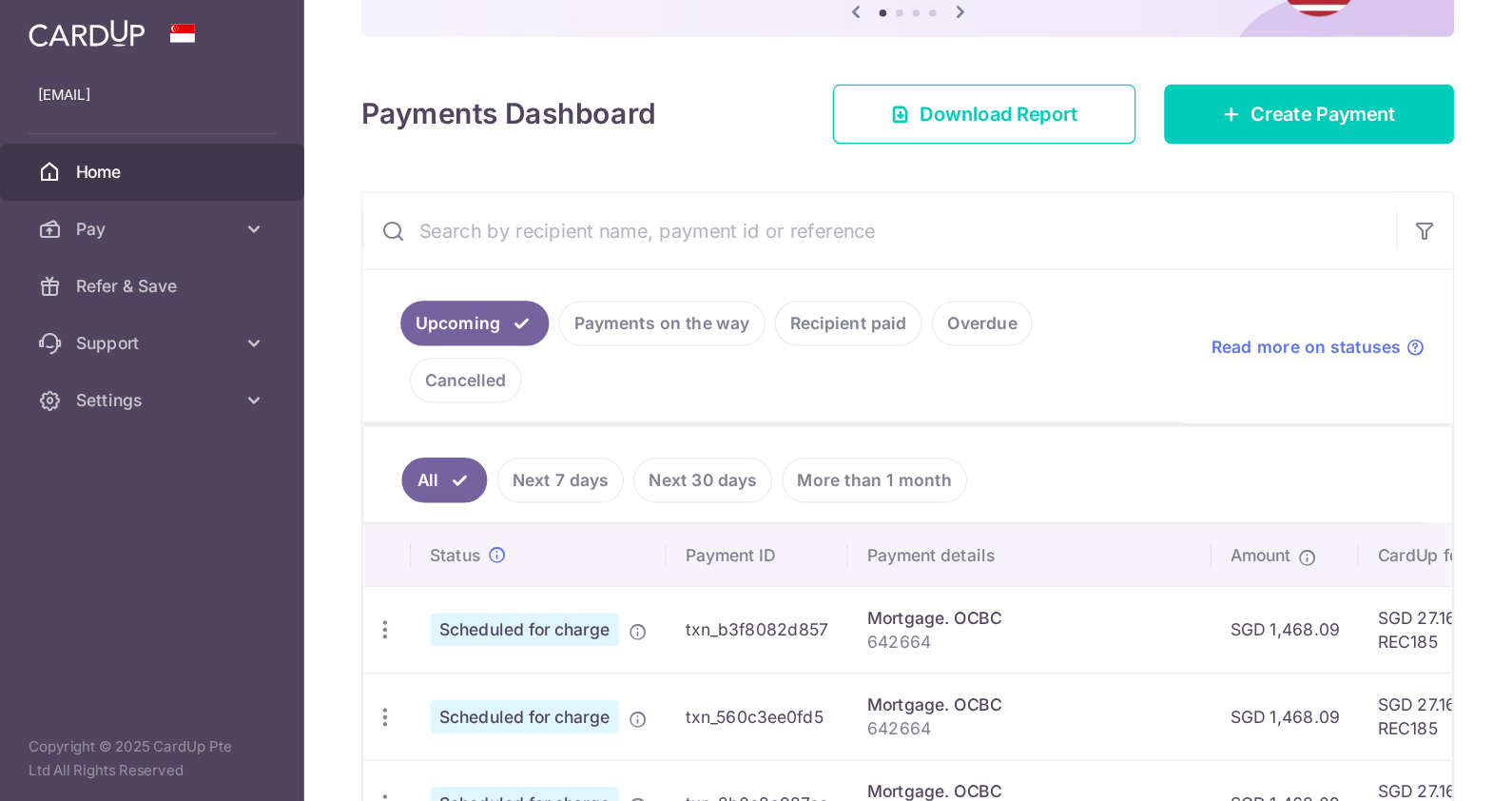 scroll, scrollTop: 285, scrollLeft: 0, axis: vertical 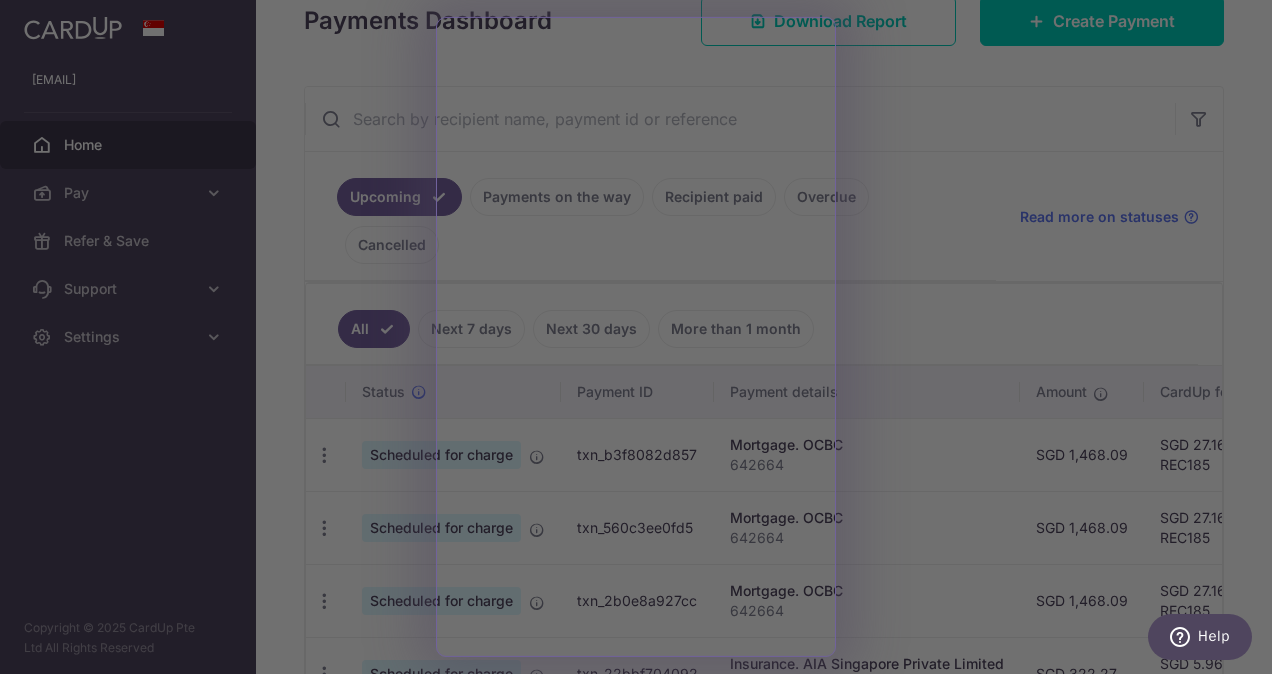 click at bounding box center [642, 340] 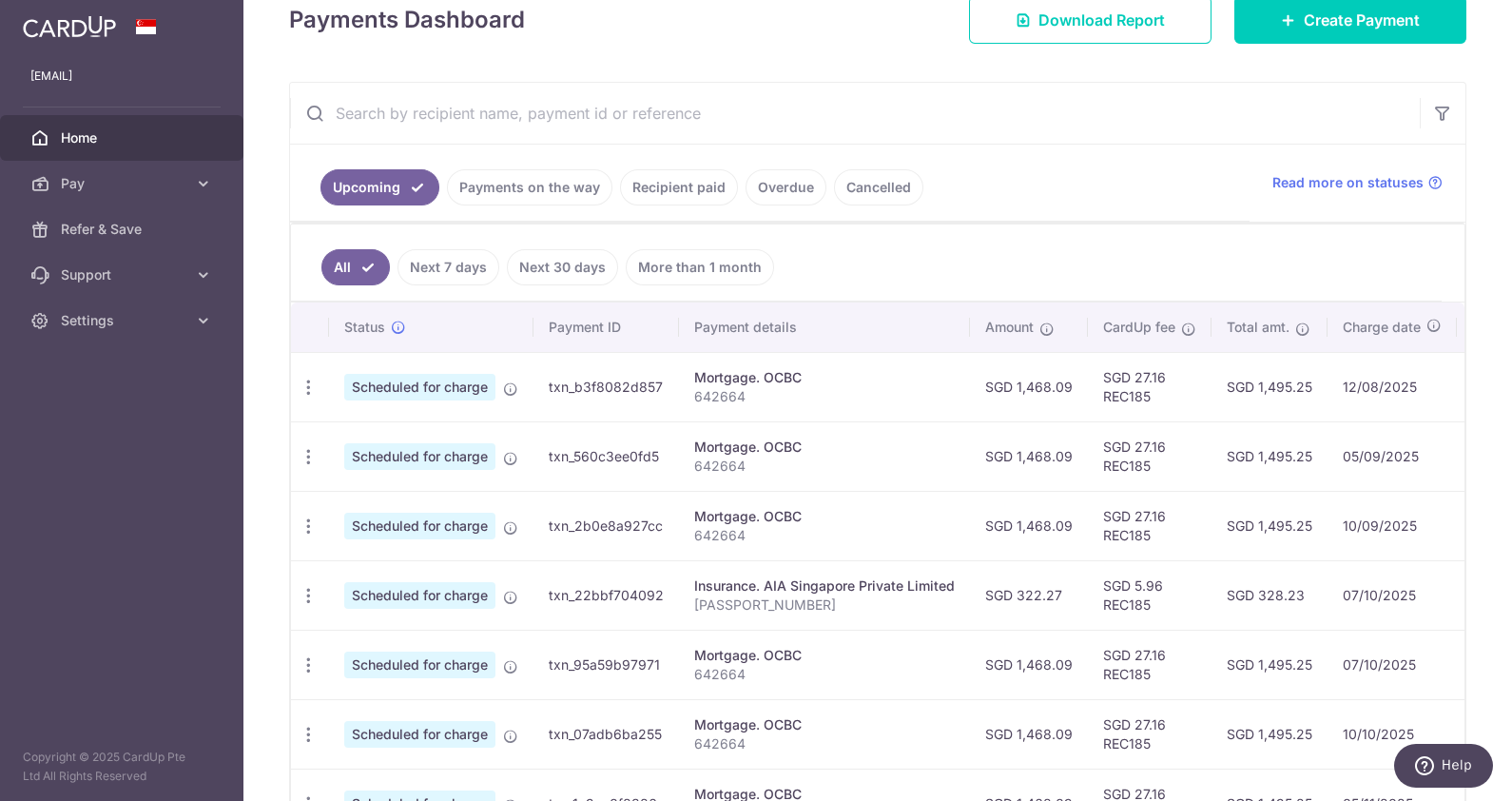 scroll, scrollTop: 285, scrollLeft: 0, axis: vertical 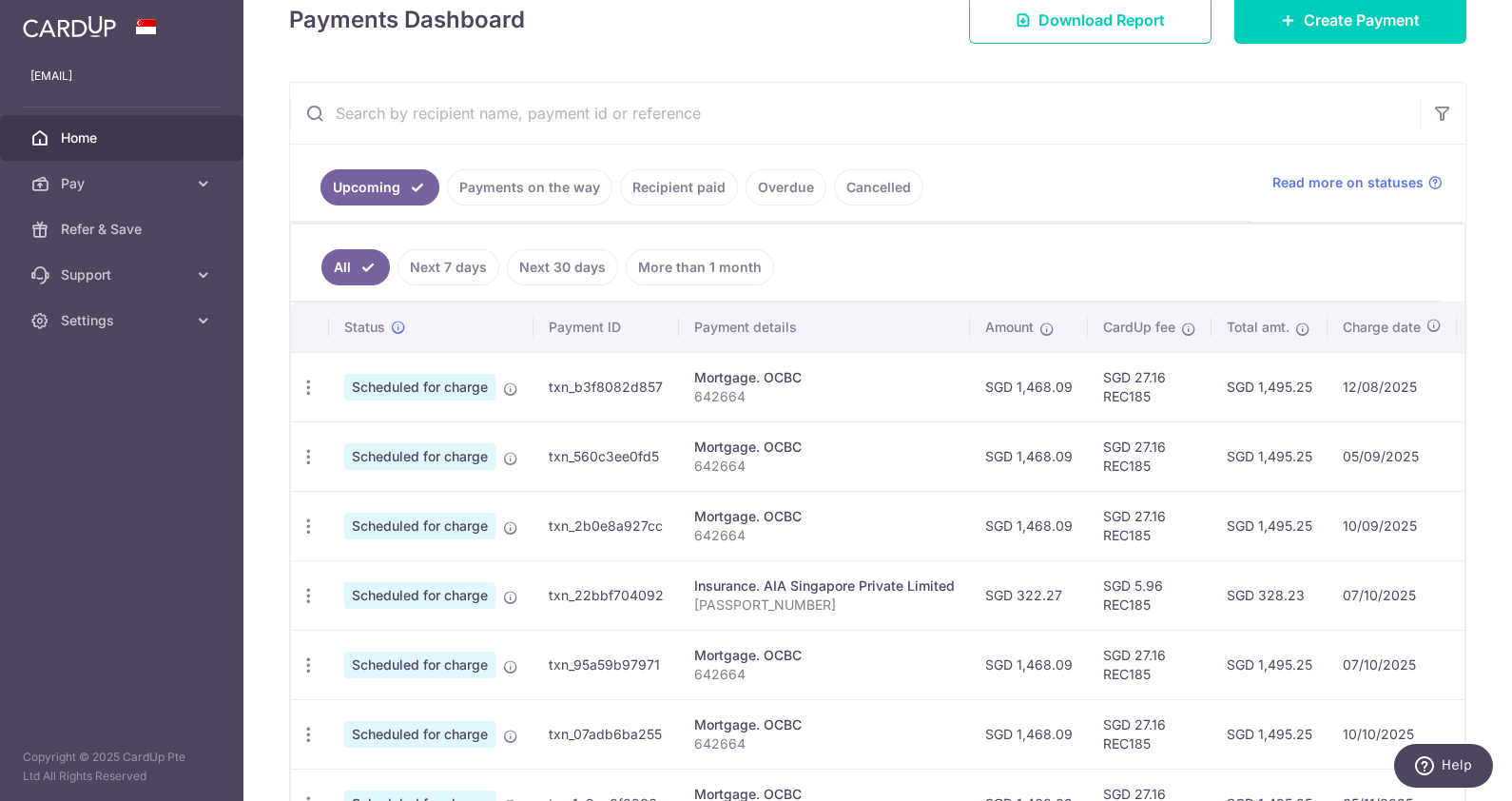 click on "Scheduled for charge" at bounding box center [419, 387] 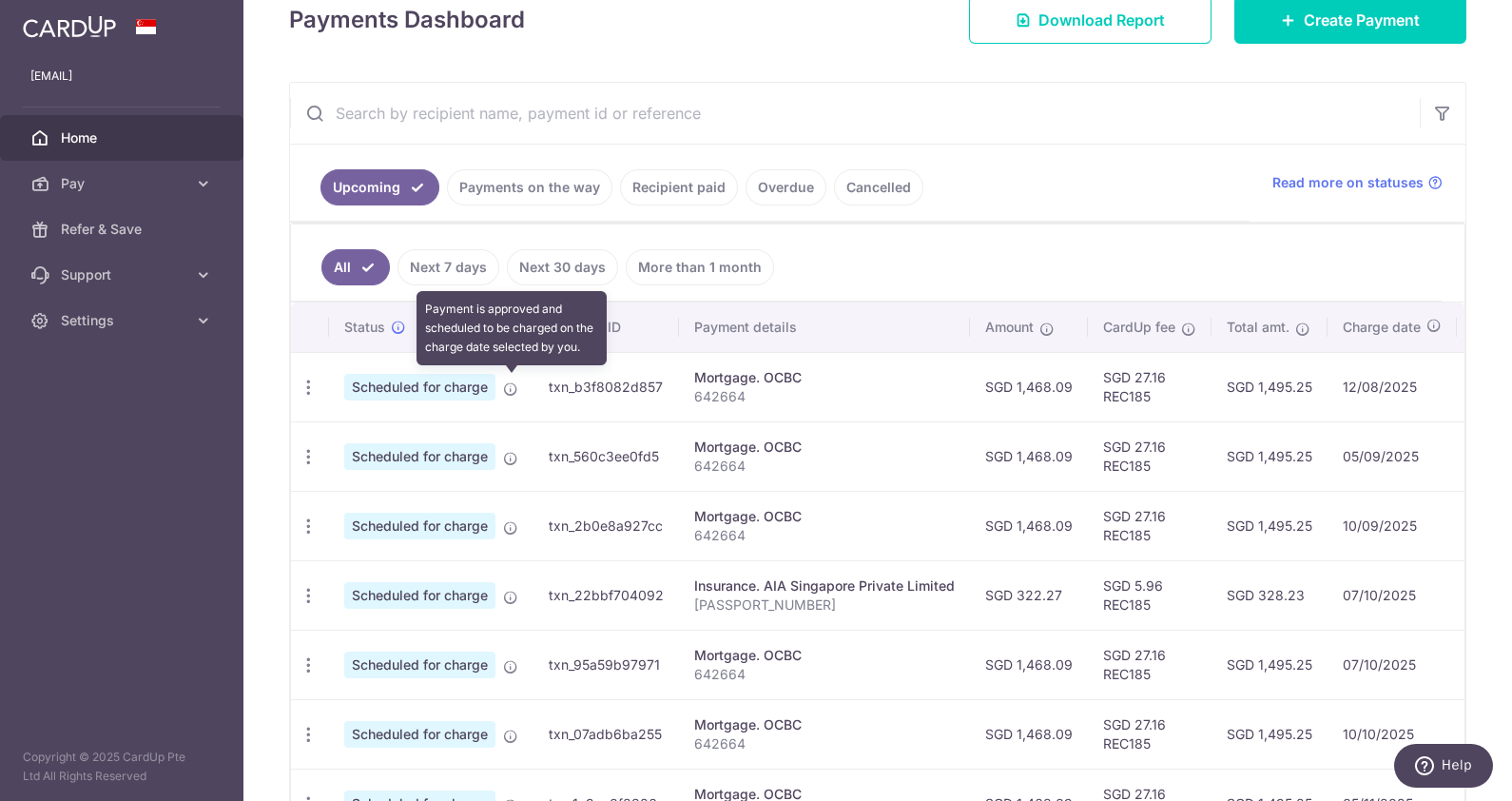 click at bounding box center (511, 389) 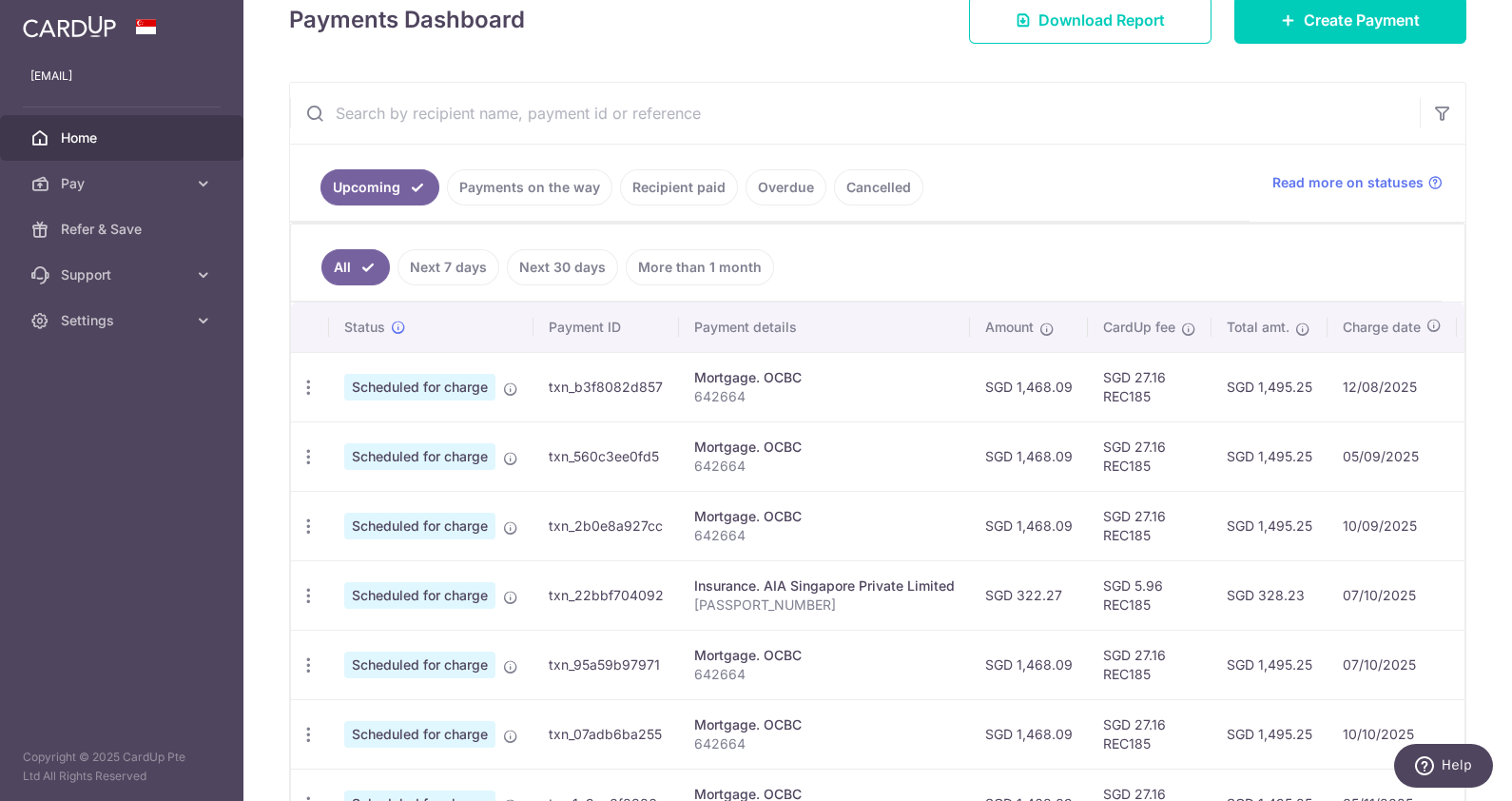 click on "Scheduled for charge" at bounding box center [419, 387] 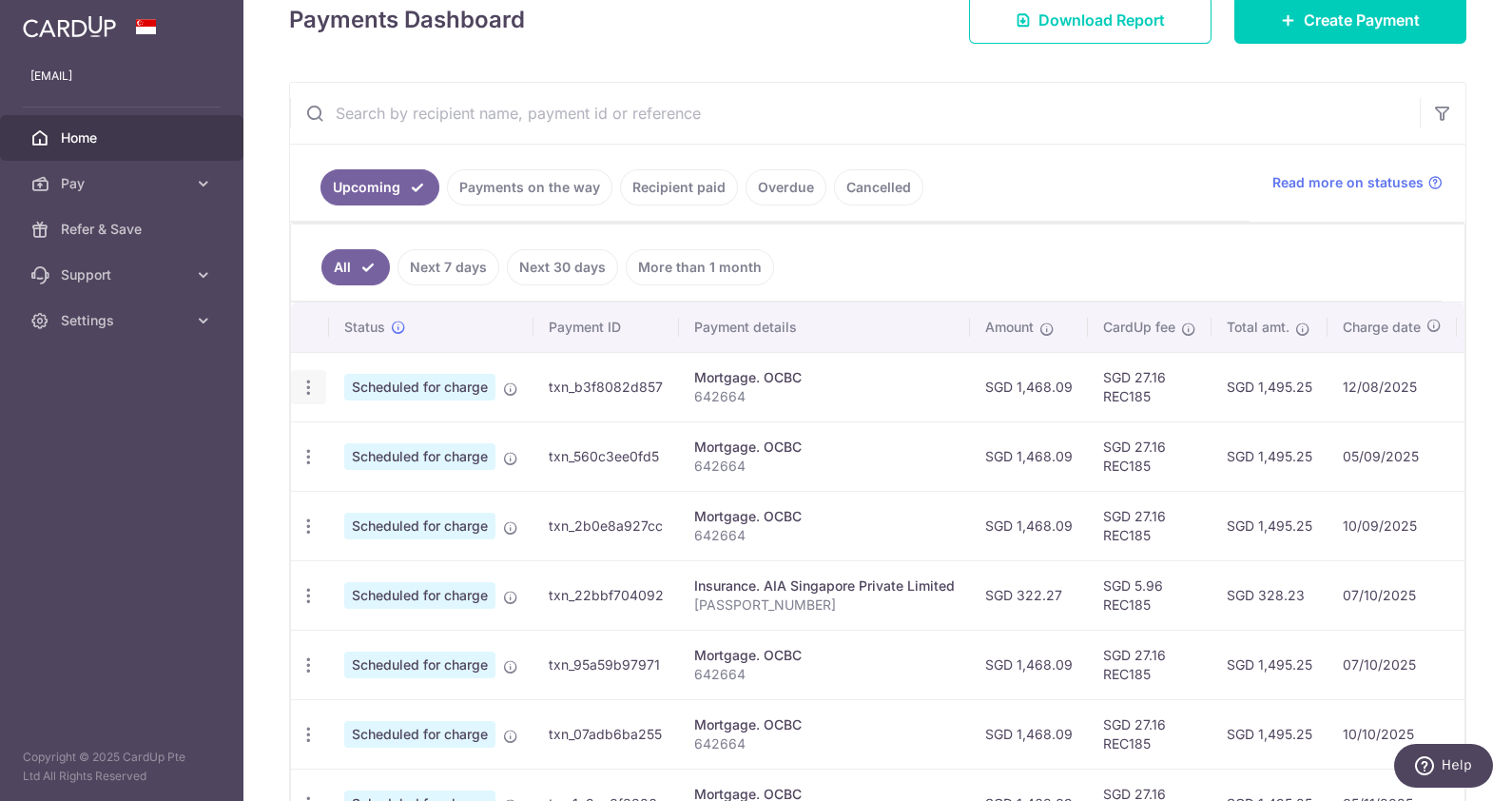 click at bounding box center [308, 387] 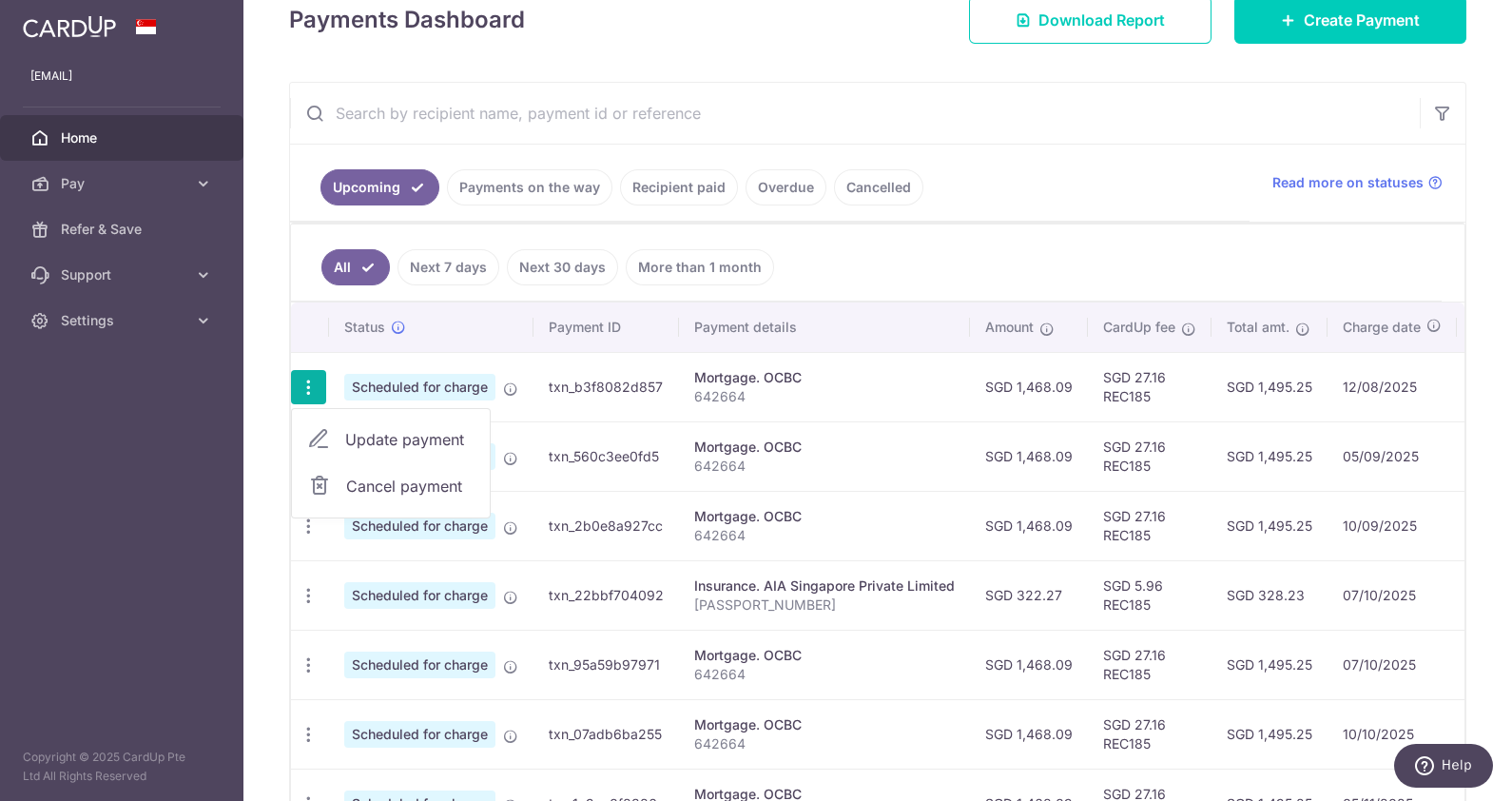 click on "[ACCOUNT_NUMBER]" at bounding box center (824, 397) 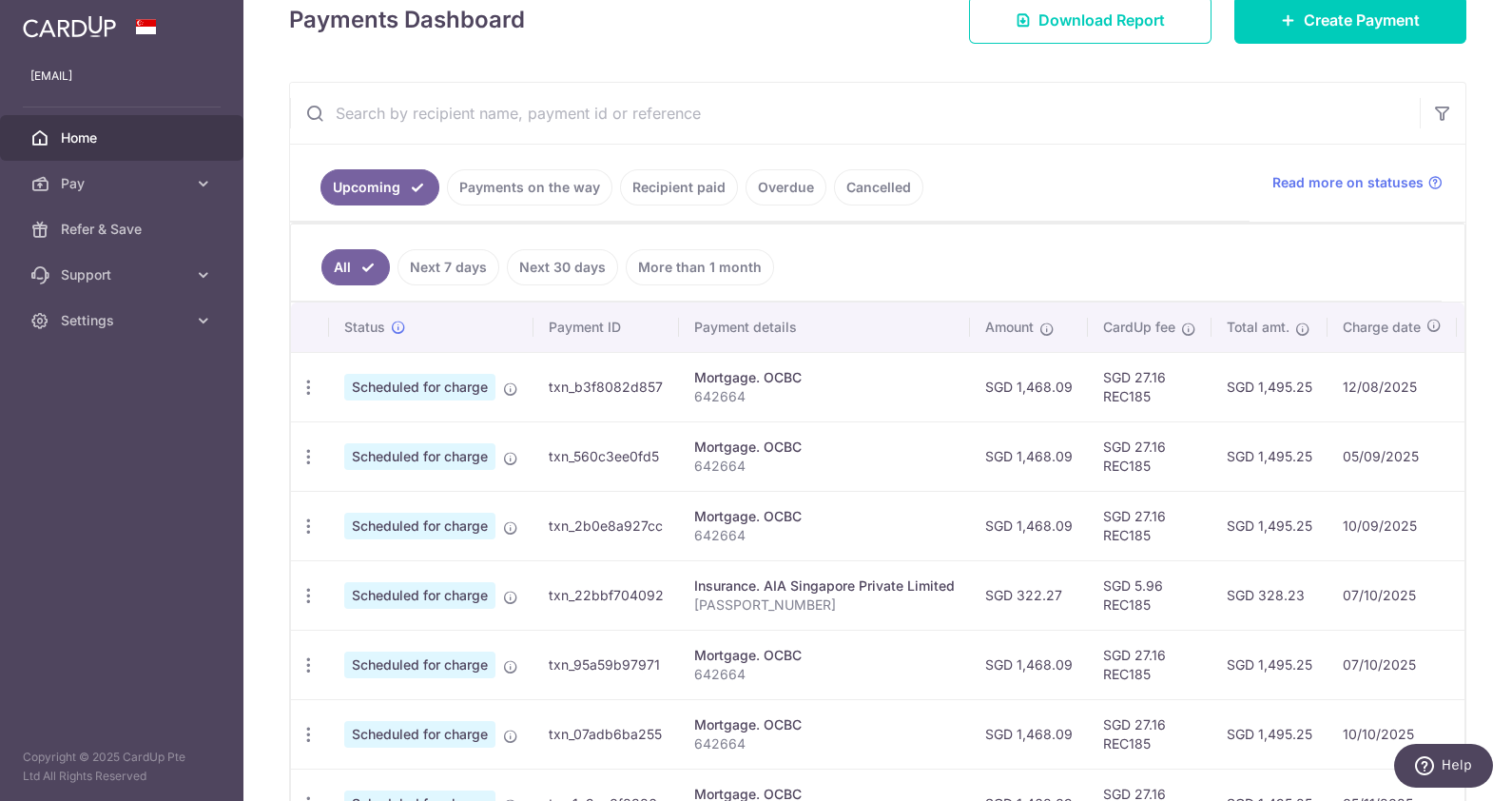click on "Mortgage. OCBC" at bounding box center (824, 378) 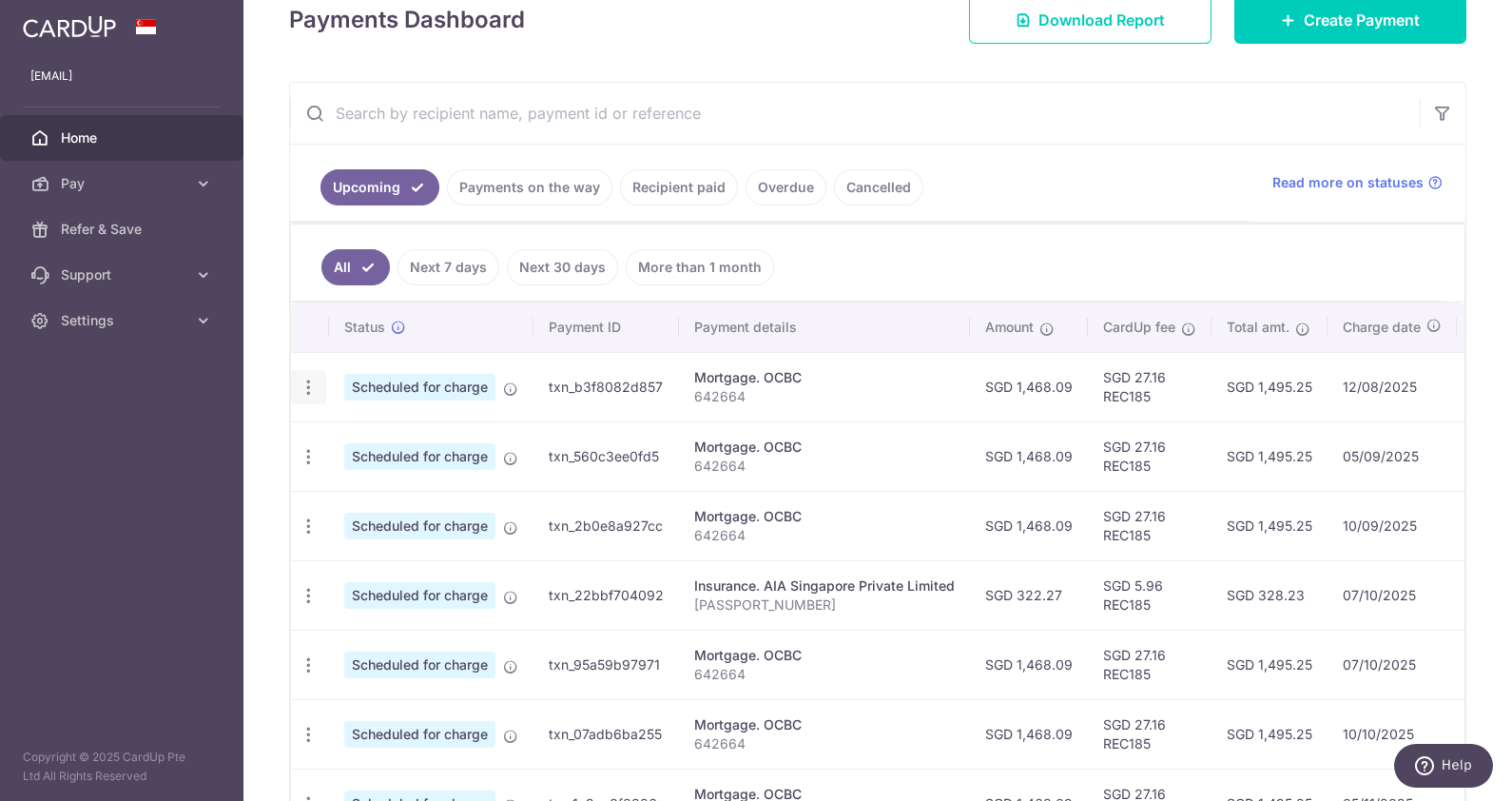click at bounding box center [308, 387] 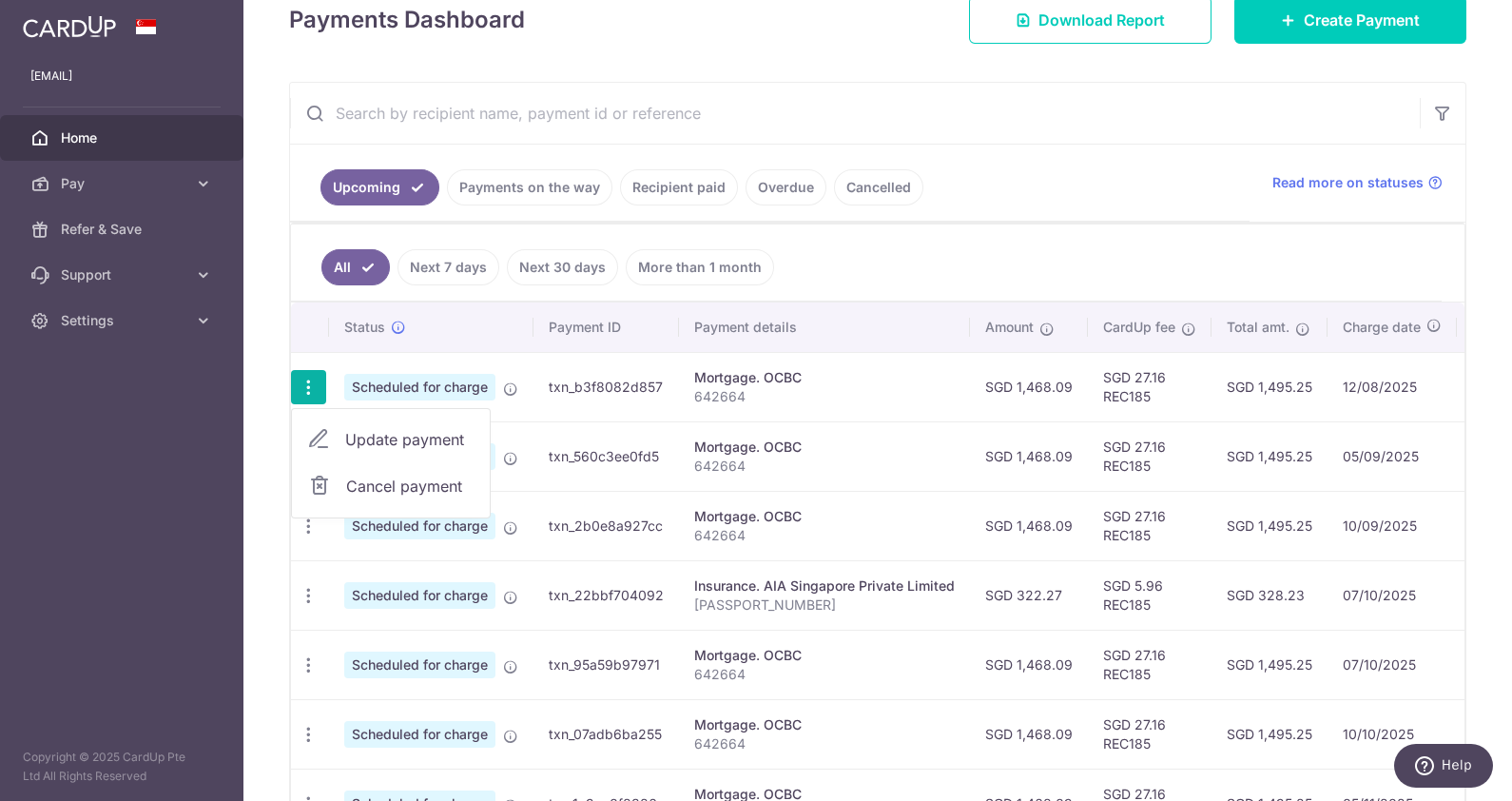 click on "Update payment" at bounding box center (410, 440) 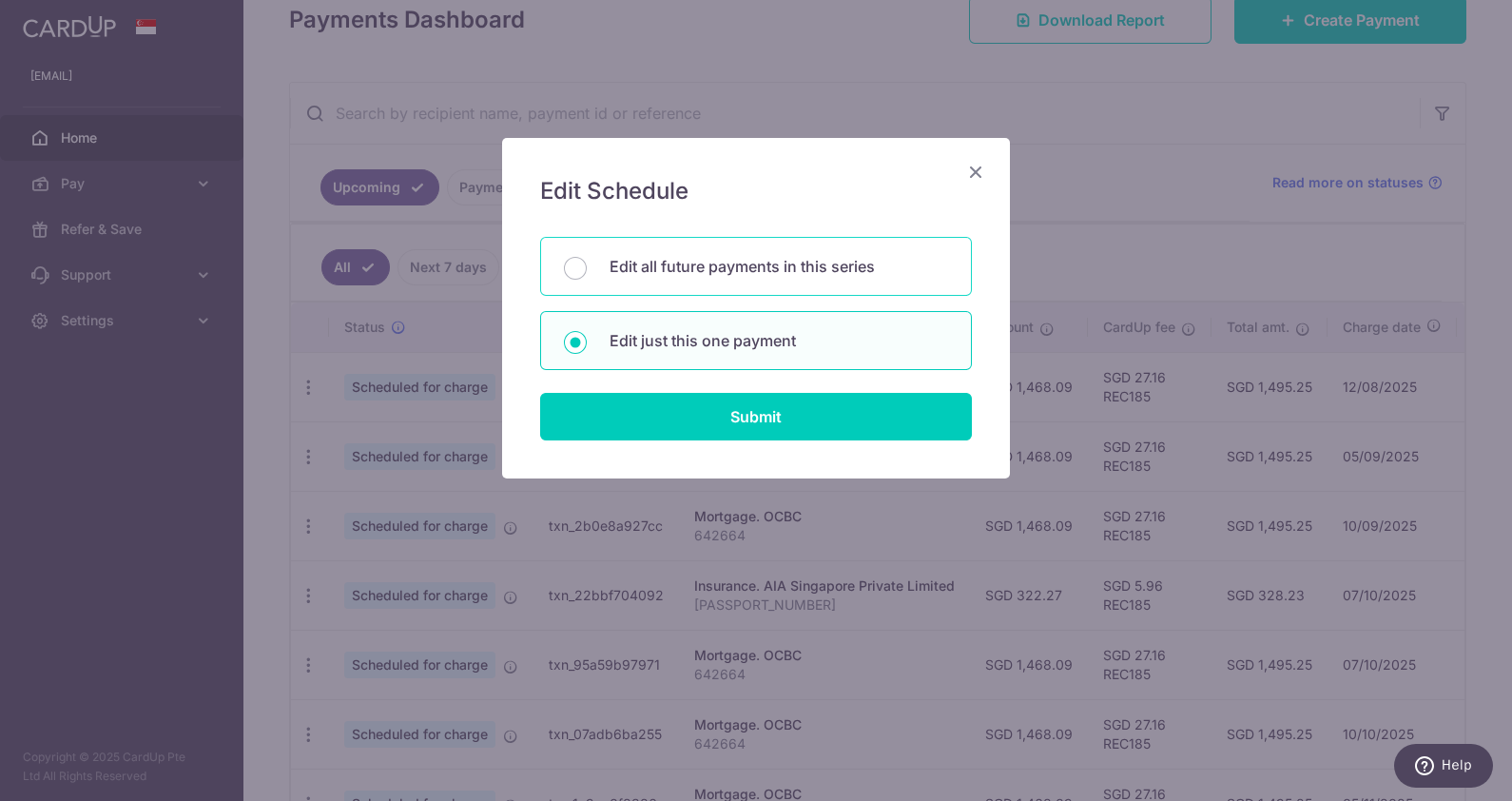 click on "Edit all future payments in this series" at bounding box center (756, 266) 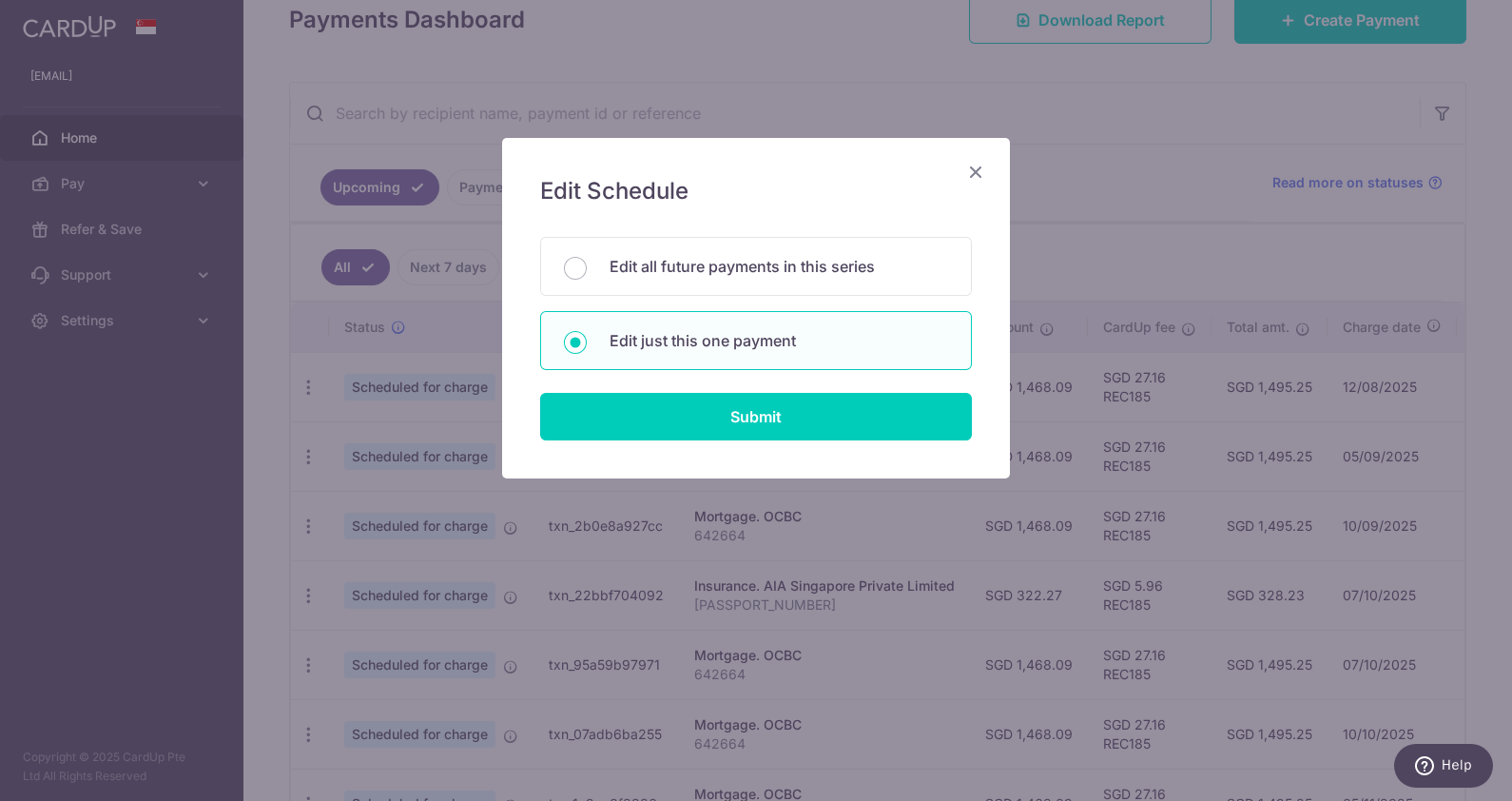 radio on "true" 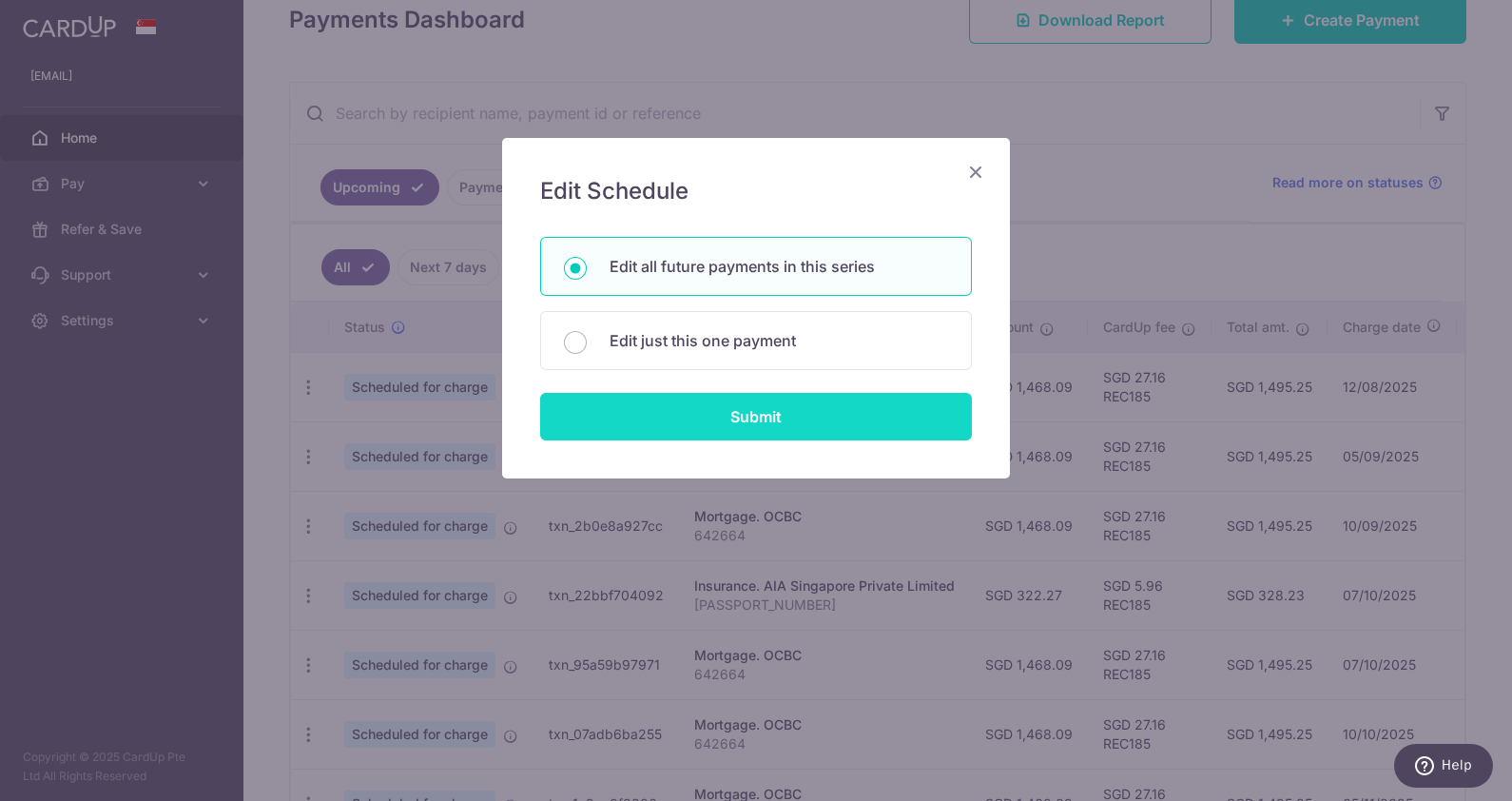 click on "Submit" at bounding box center (756, 417) 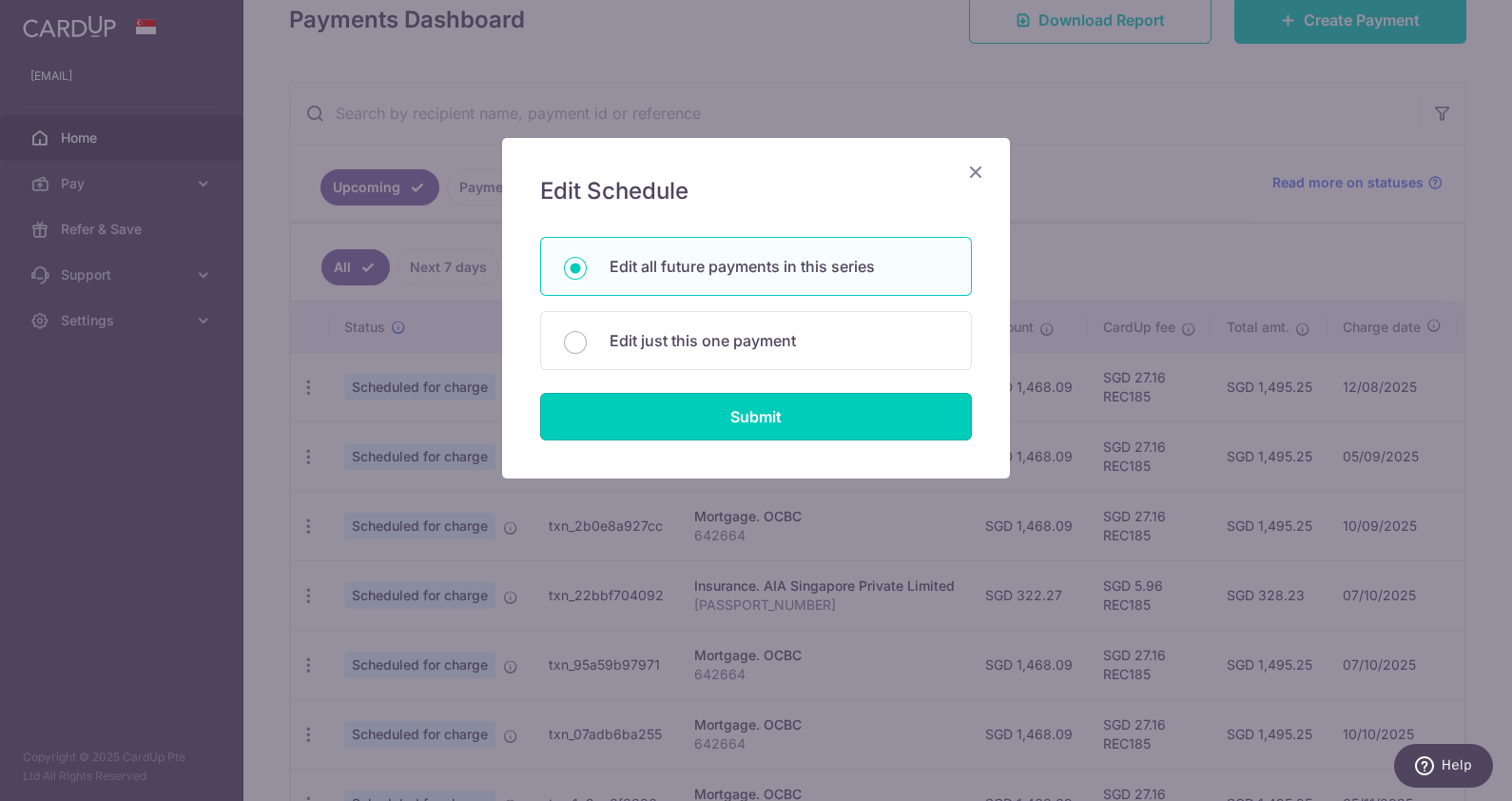 type on "1,468.09" 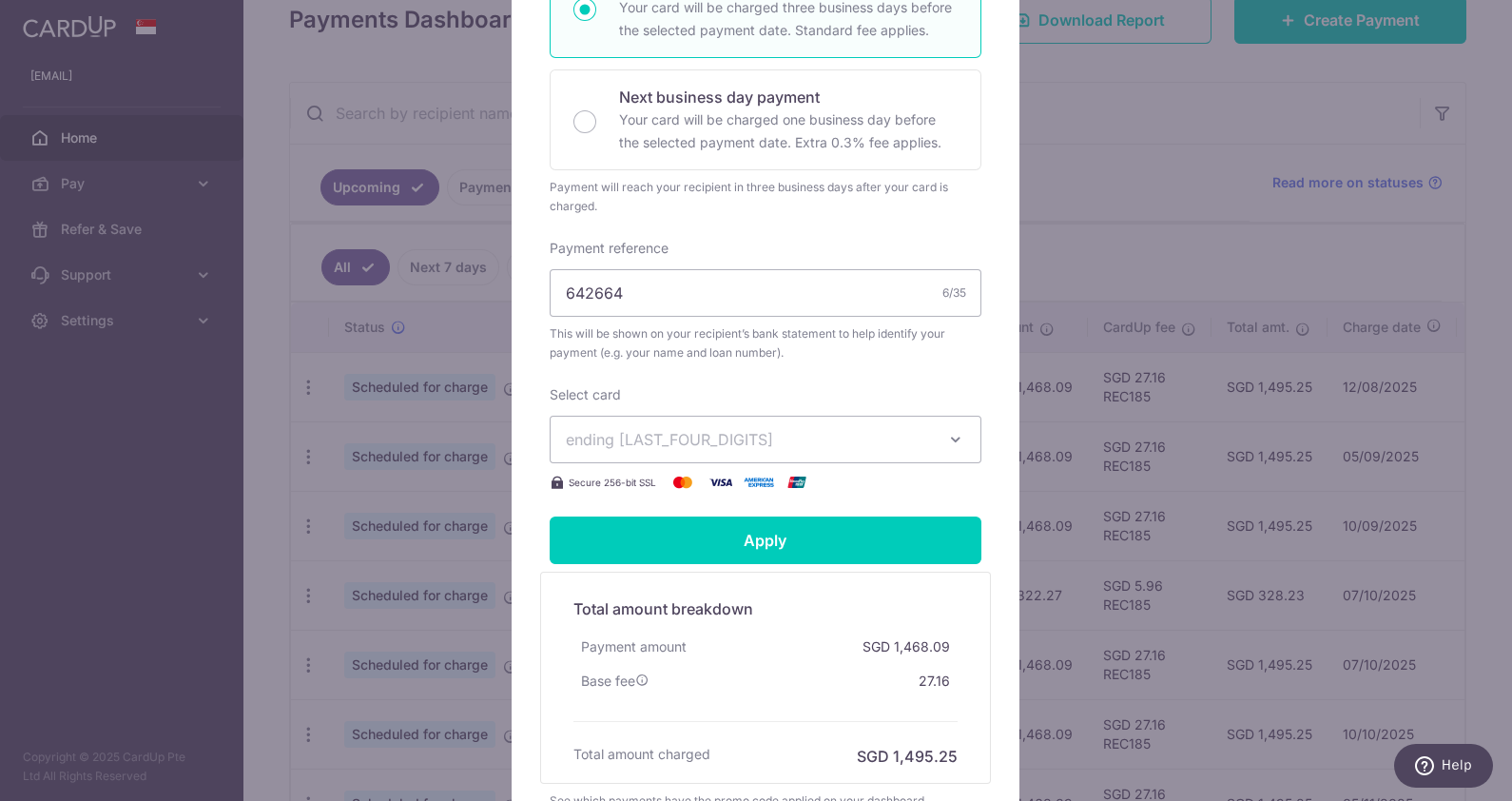 scroll, scrollTop: 475, scrollLeft: 0, axis: vertical 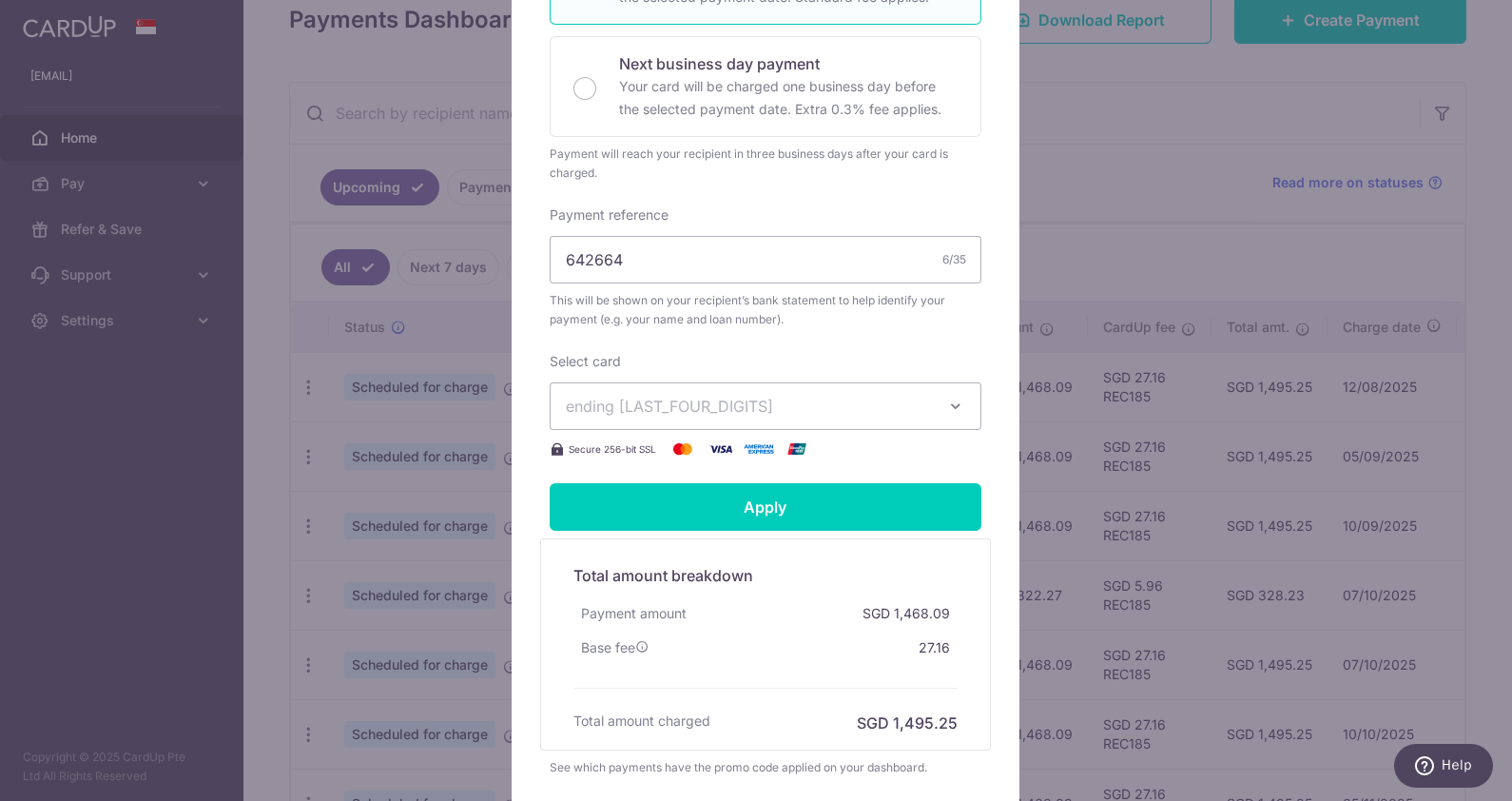 click at bounding box center [956, 406] 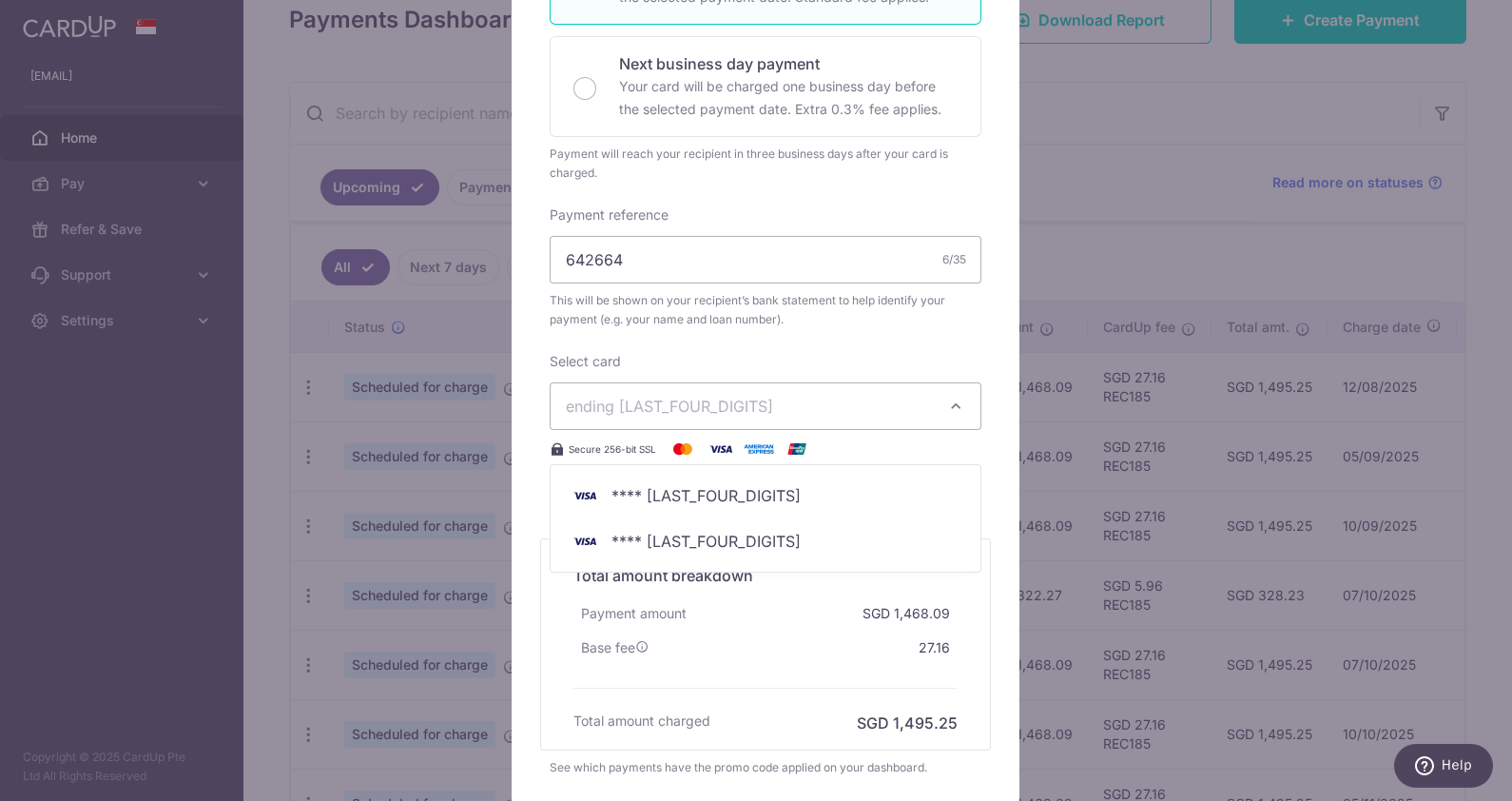 click at bounding box center [956, 406] 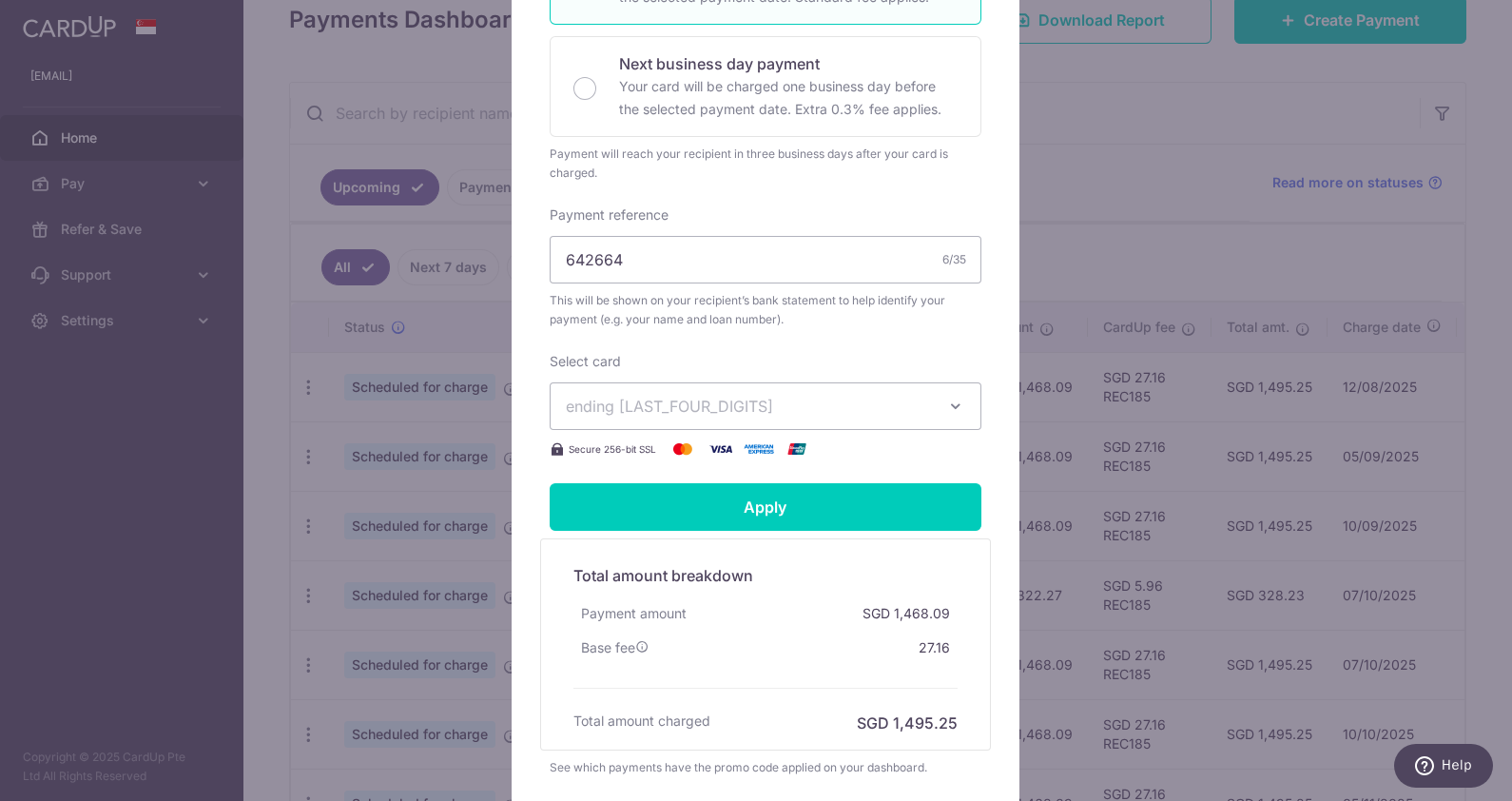 click on "Edit payment
By clicking apply,  you will make changes to all  123  payments to  OCBC  scheduled from
15/08/2025 to 15/10/2035 .
By clicking below, you confirm you are editing this payment to  OCBC  on
15/08/2025 .
1,468.09" at bounding box center (756, 400) 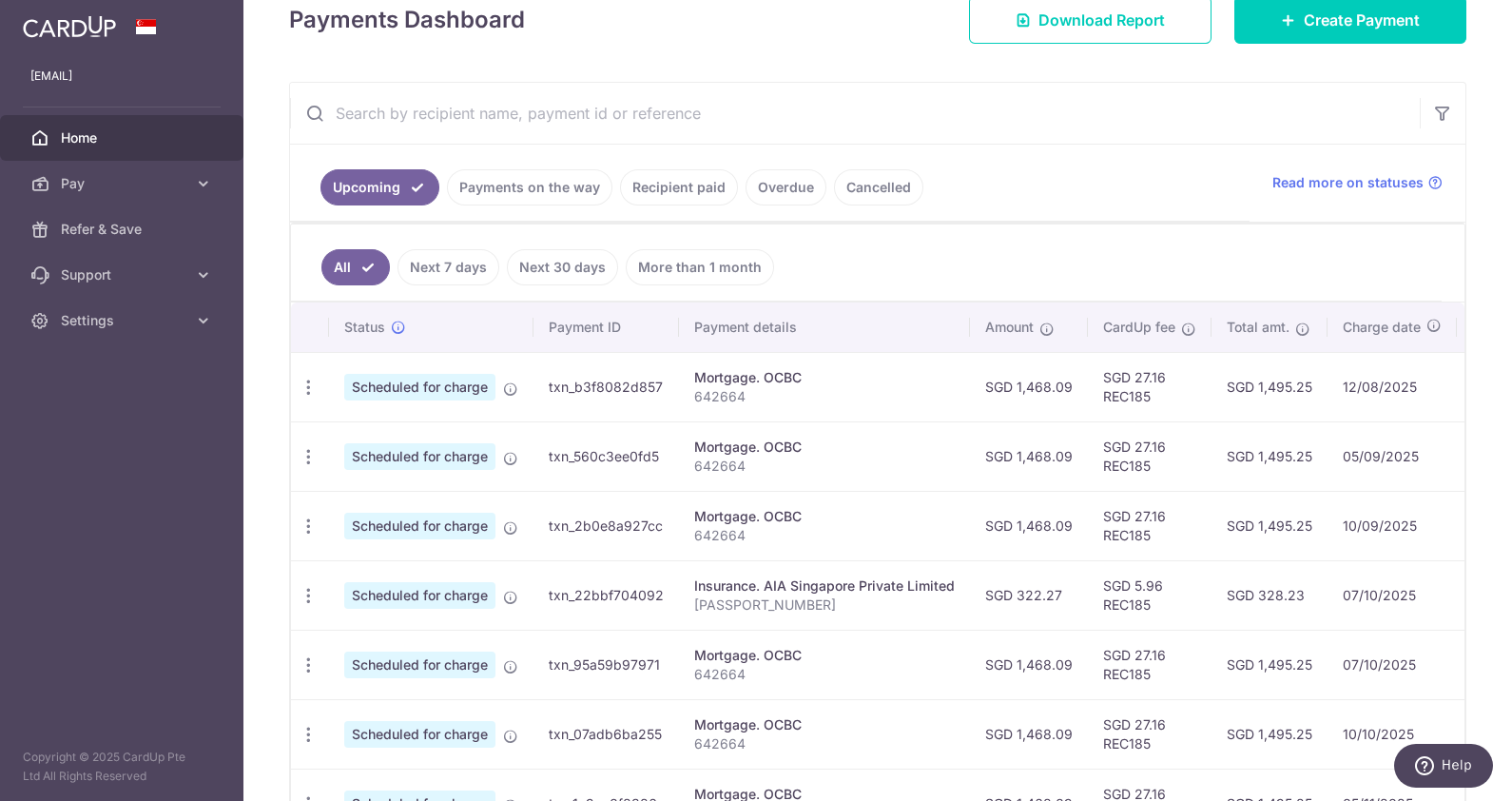 click on "Scheduled for charge" at bounding box center (419, 387) 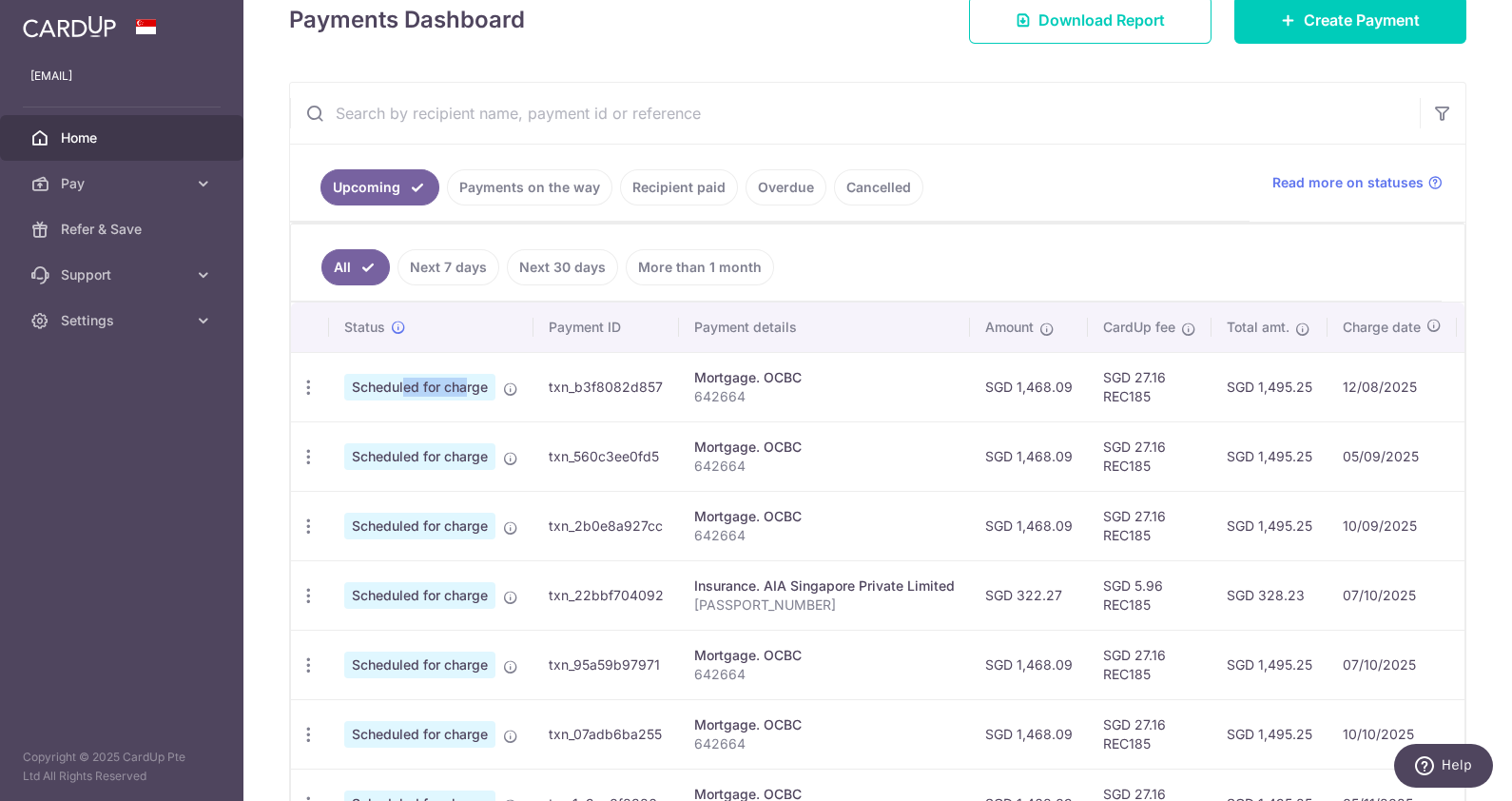 click on "Scheduled for charge" at bounding box center [419, 387] 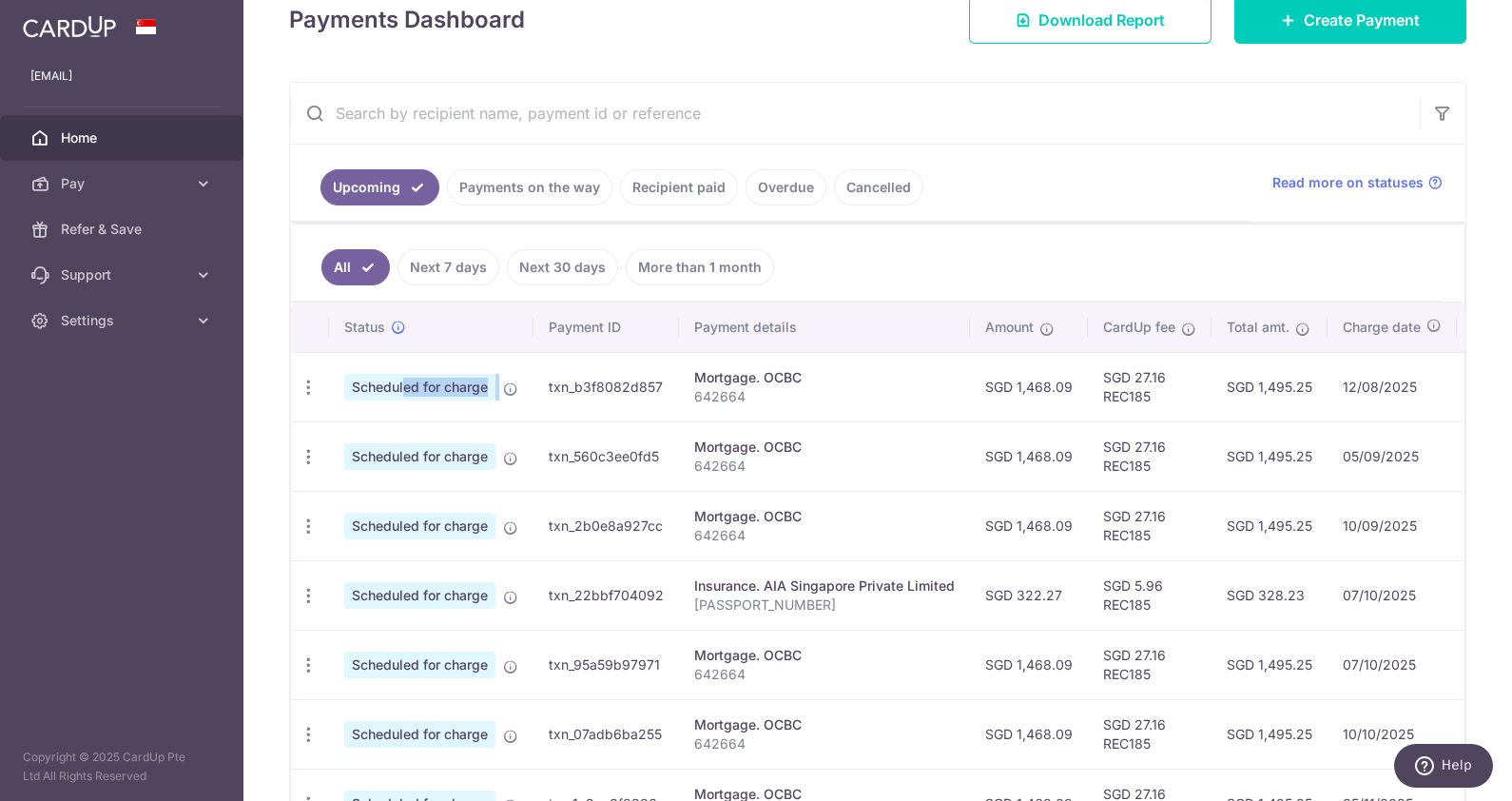 drag, startPoint x: 387, startPoint y: 383, endPoint x: 420, endPoint y: 387, distance: 33.24154 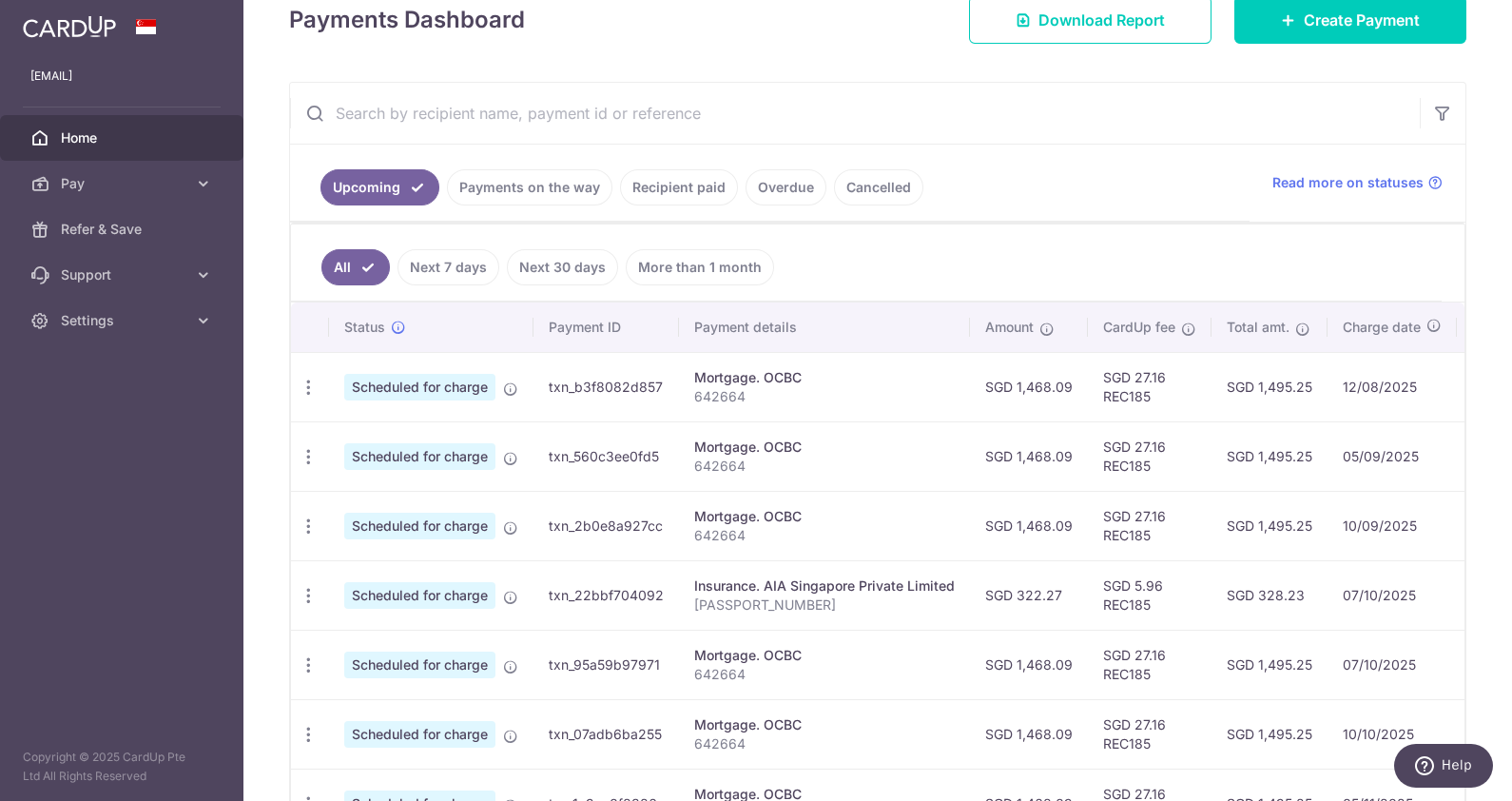 click on "Payments on the way" at bounding box center (530, 187) 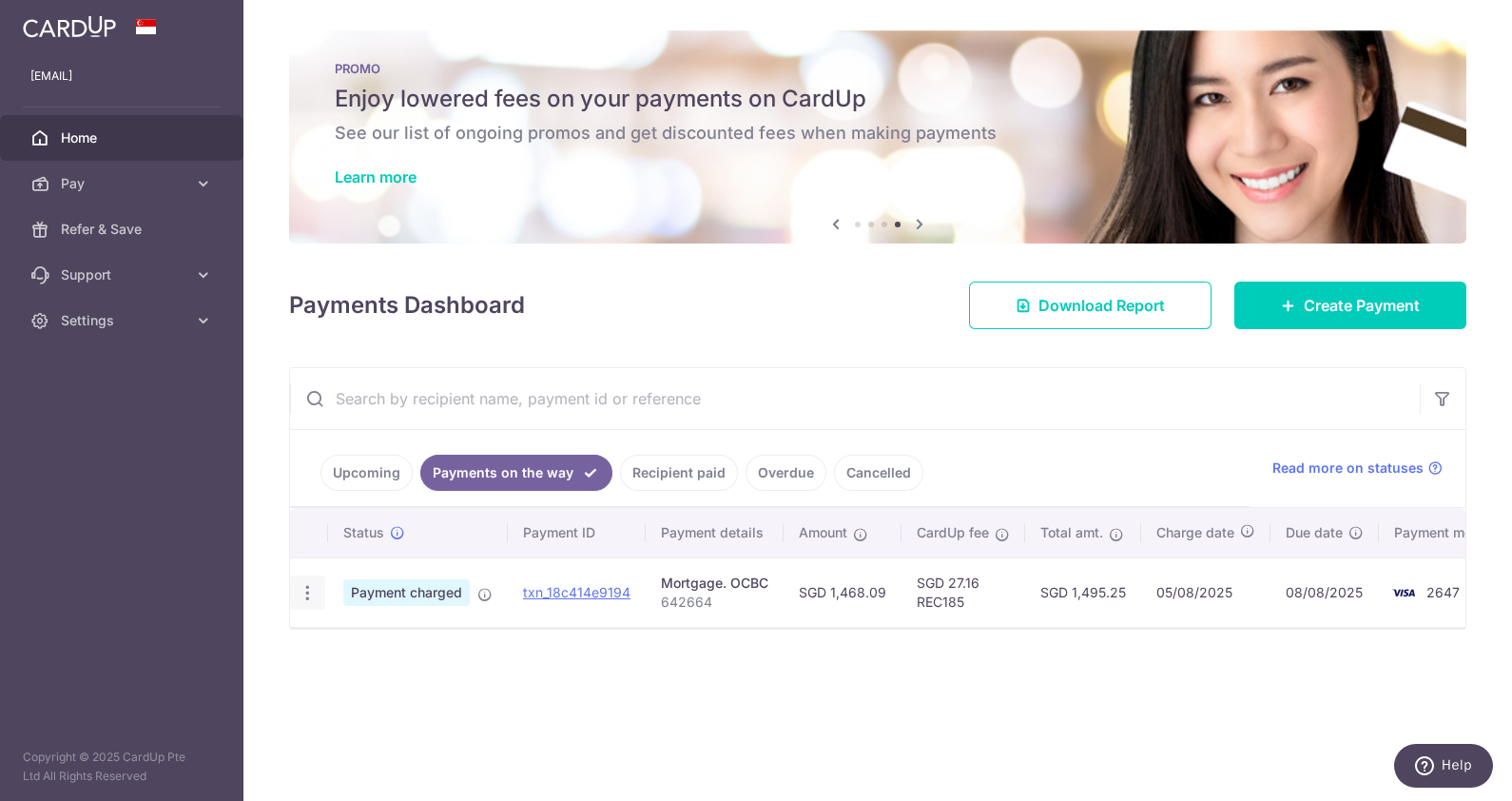 click at bounding box center (307, 593) 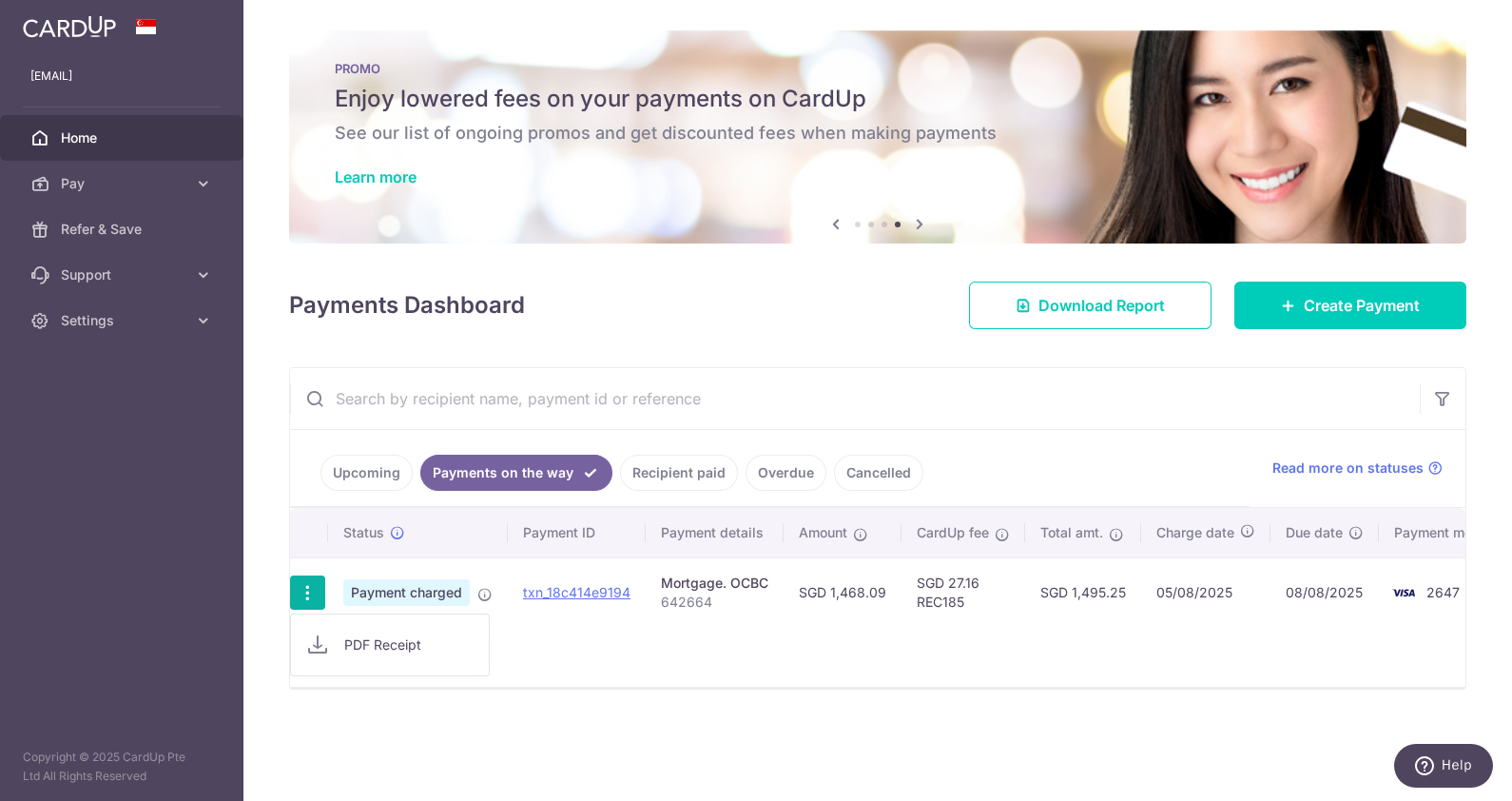 click on "Payment charged" at bounding box center [406, 593] 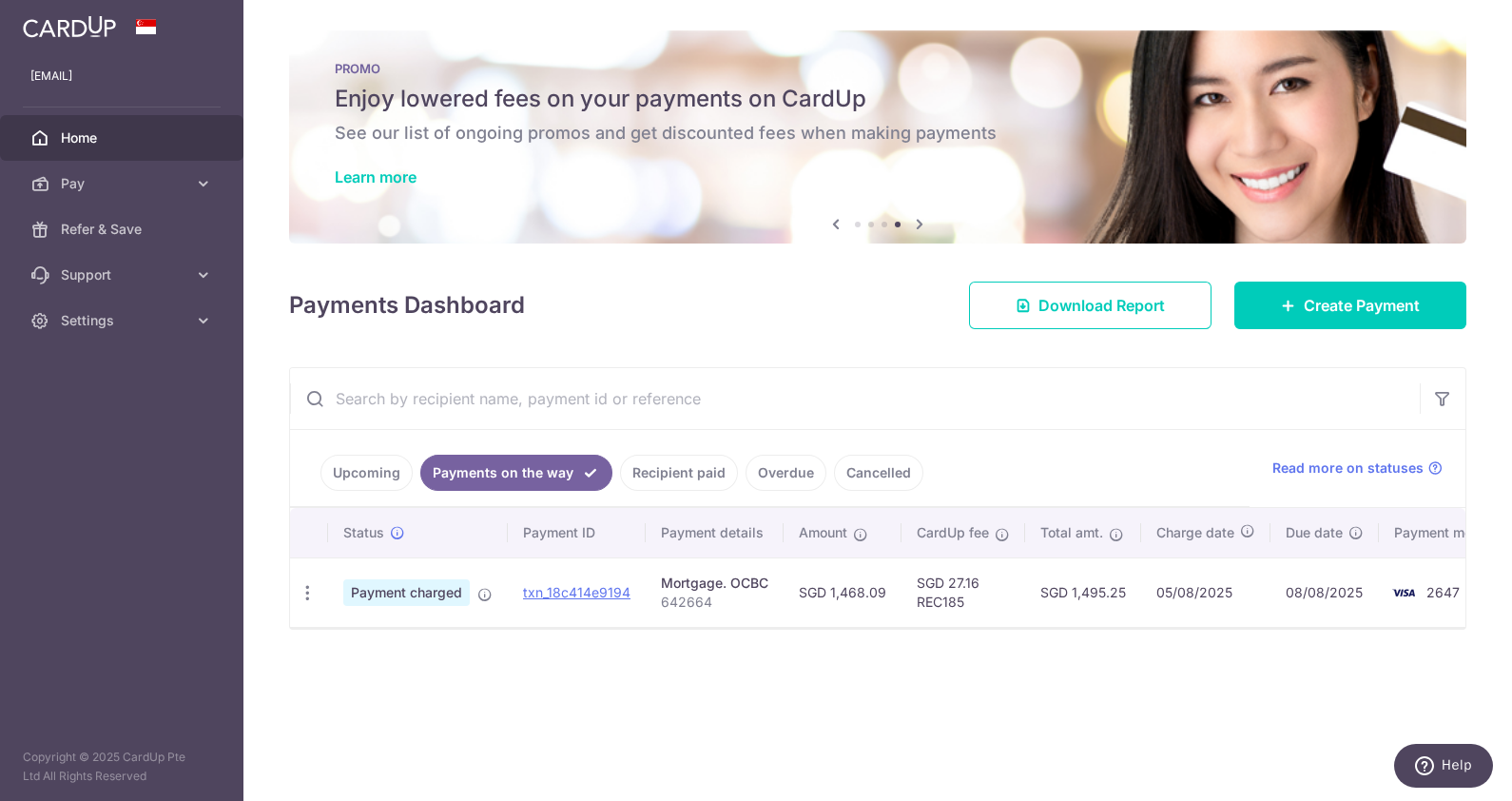 click on "Payment charged" at bounding box center [417, 592] 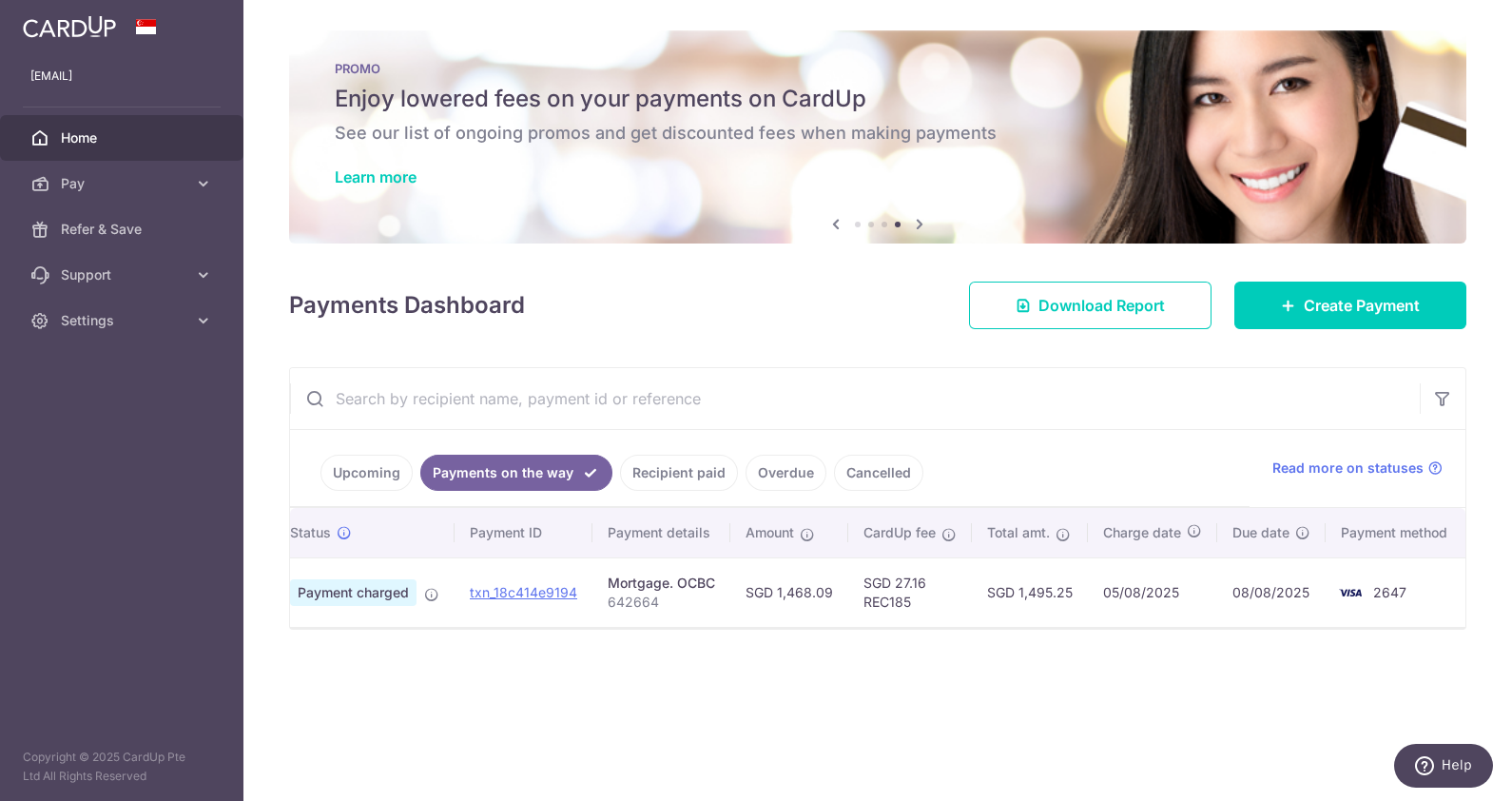 scroll, scrollTop: 0, scrollLeft: 0, axis: both 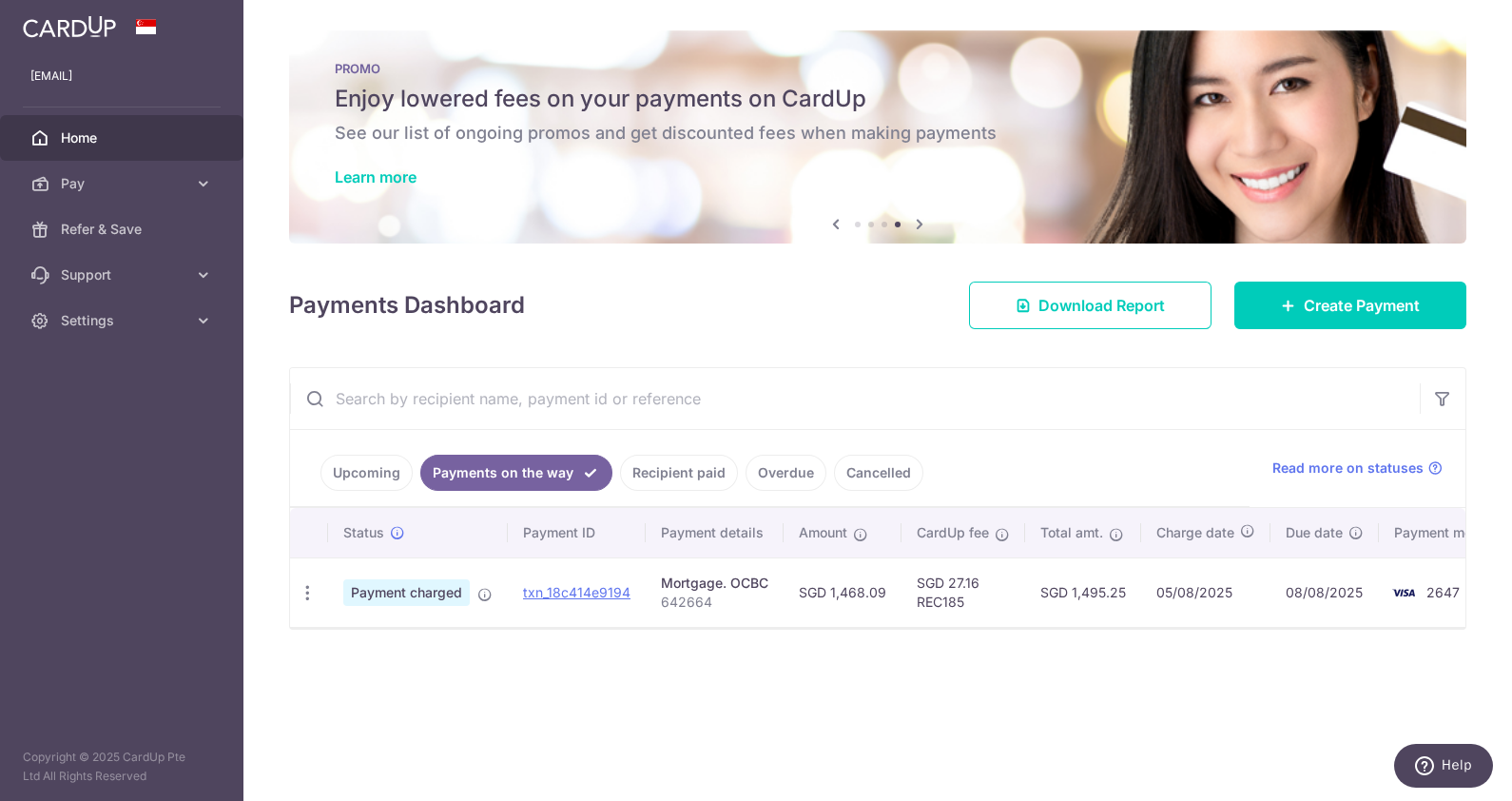 click on "Upcoming" at bounding box center [366, 473] 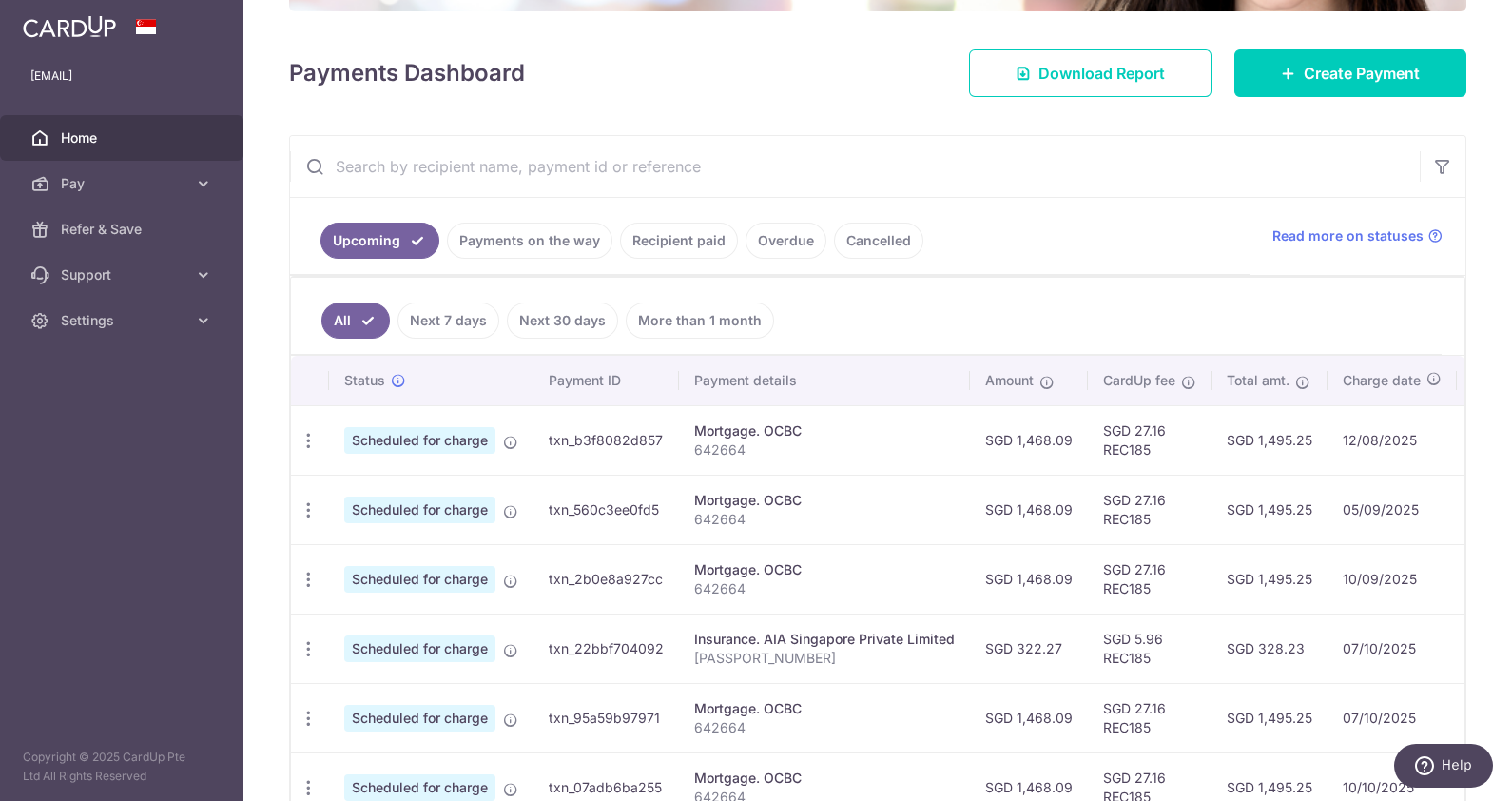 scroll, scrollTop: 357, scrollLeft: 0, axis: vertical 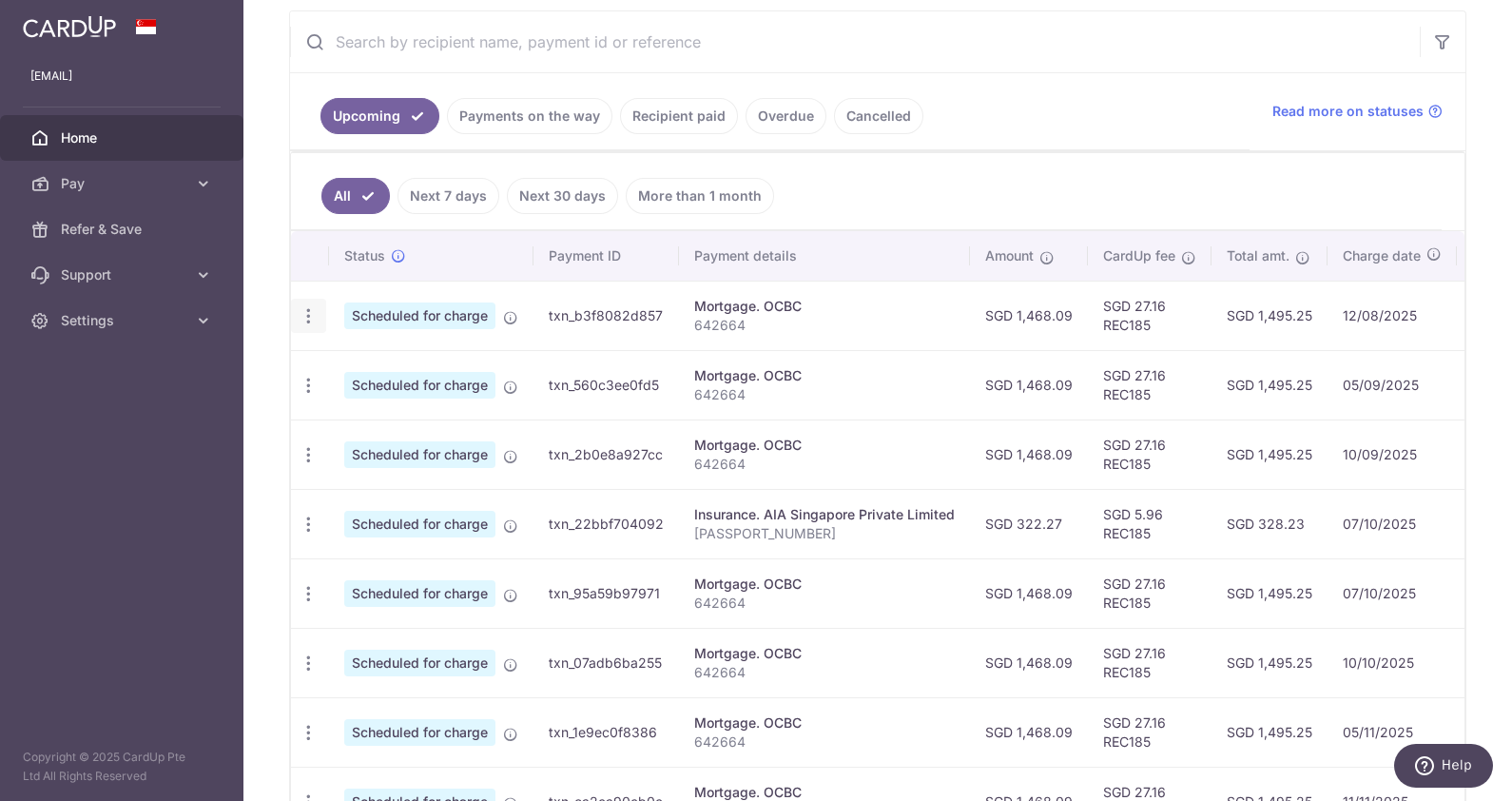 click at bounding box center (308, 316) 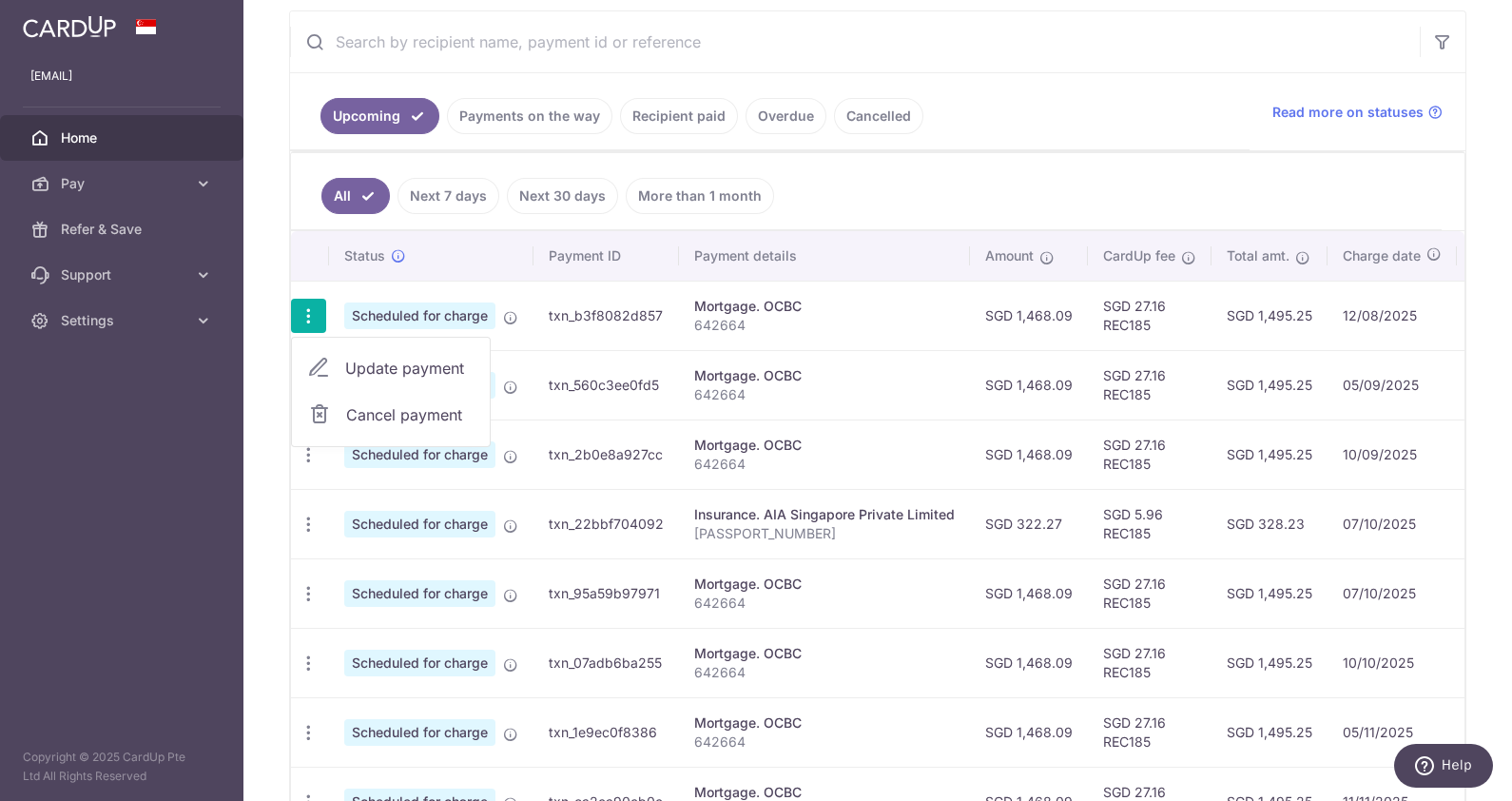 click on "All
Next 7 days
Next 30 days
More than 1 month" at bounding box center [866, 191] 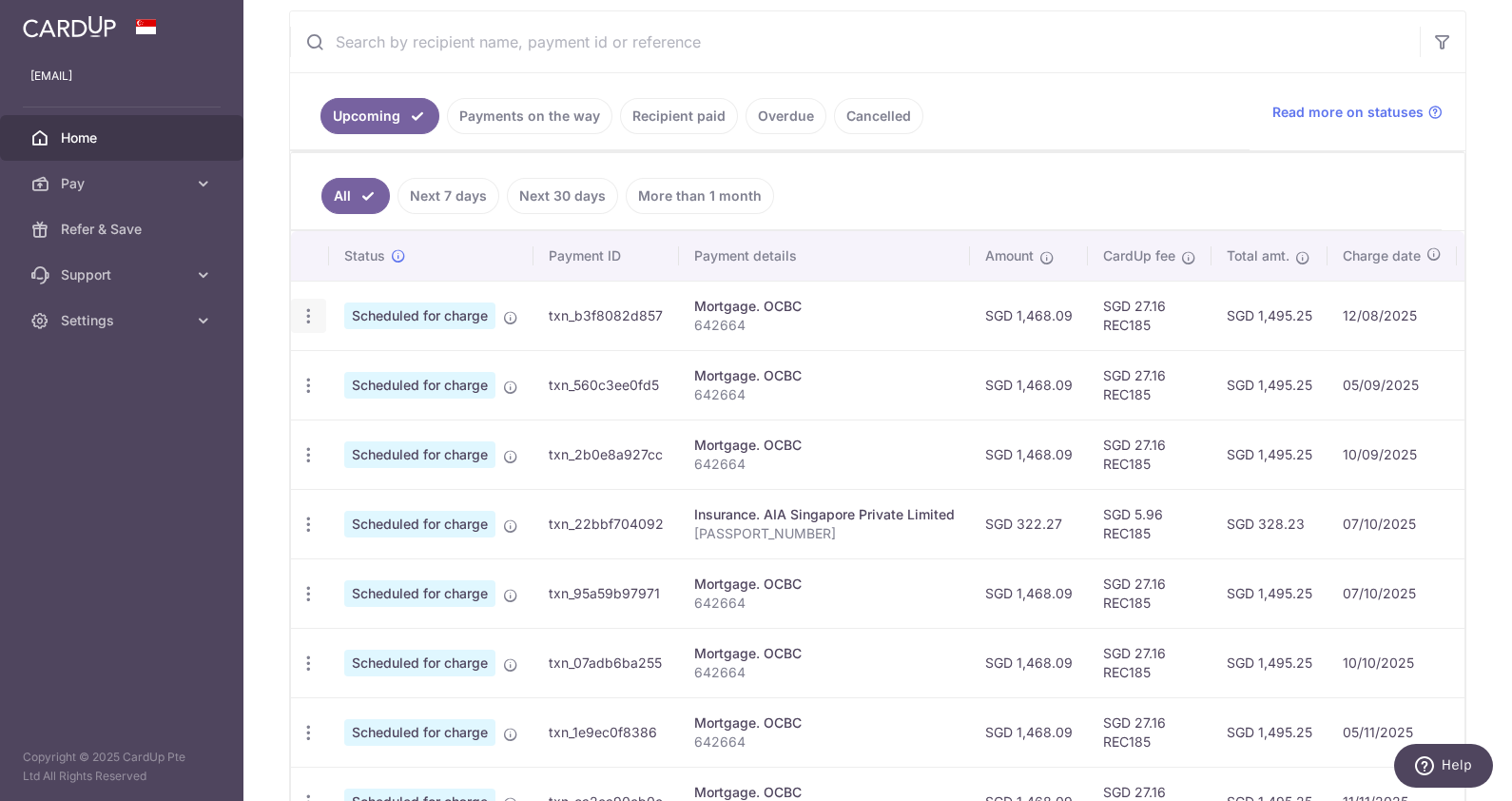 click at bounding box center (308, 316) 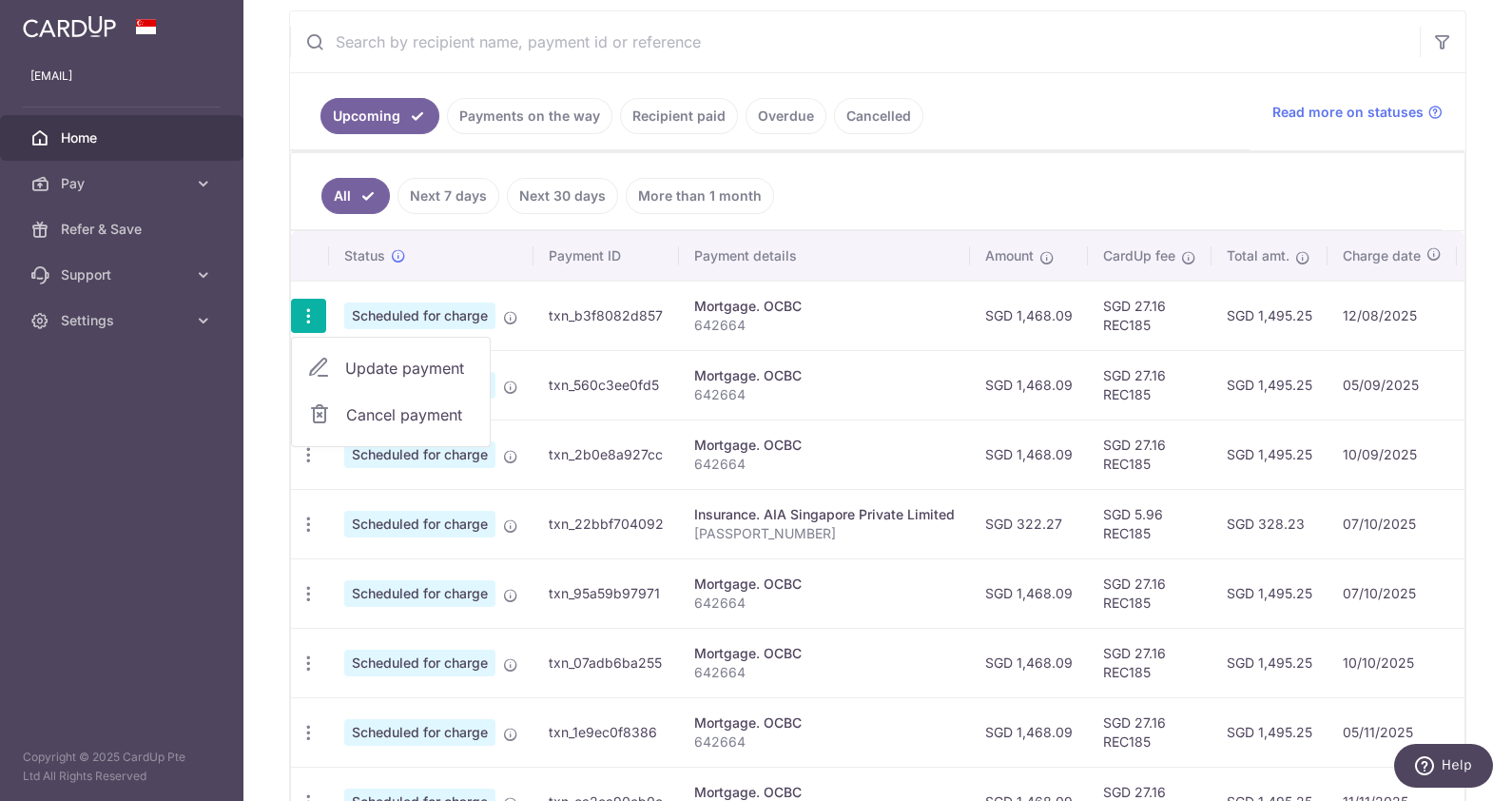 click on "Cancel payment" at bounding box center [410, 415] 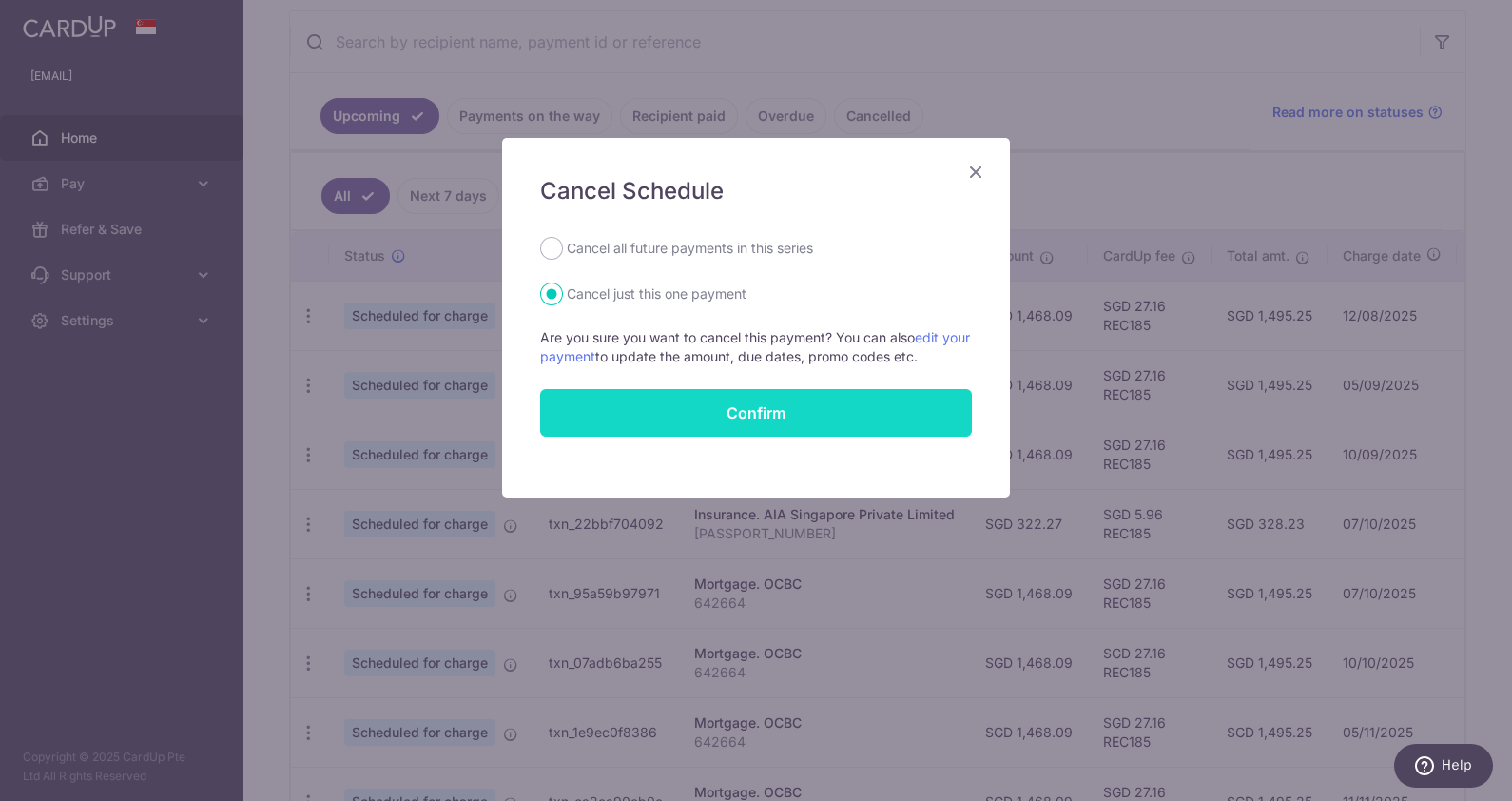 click on "Confirm" at bounding box center (756, 413) 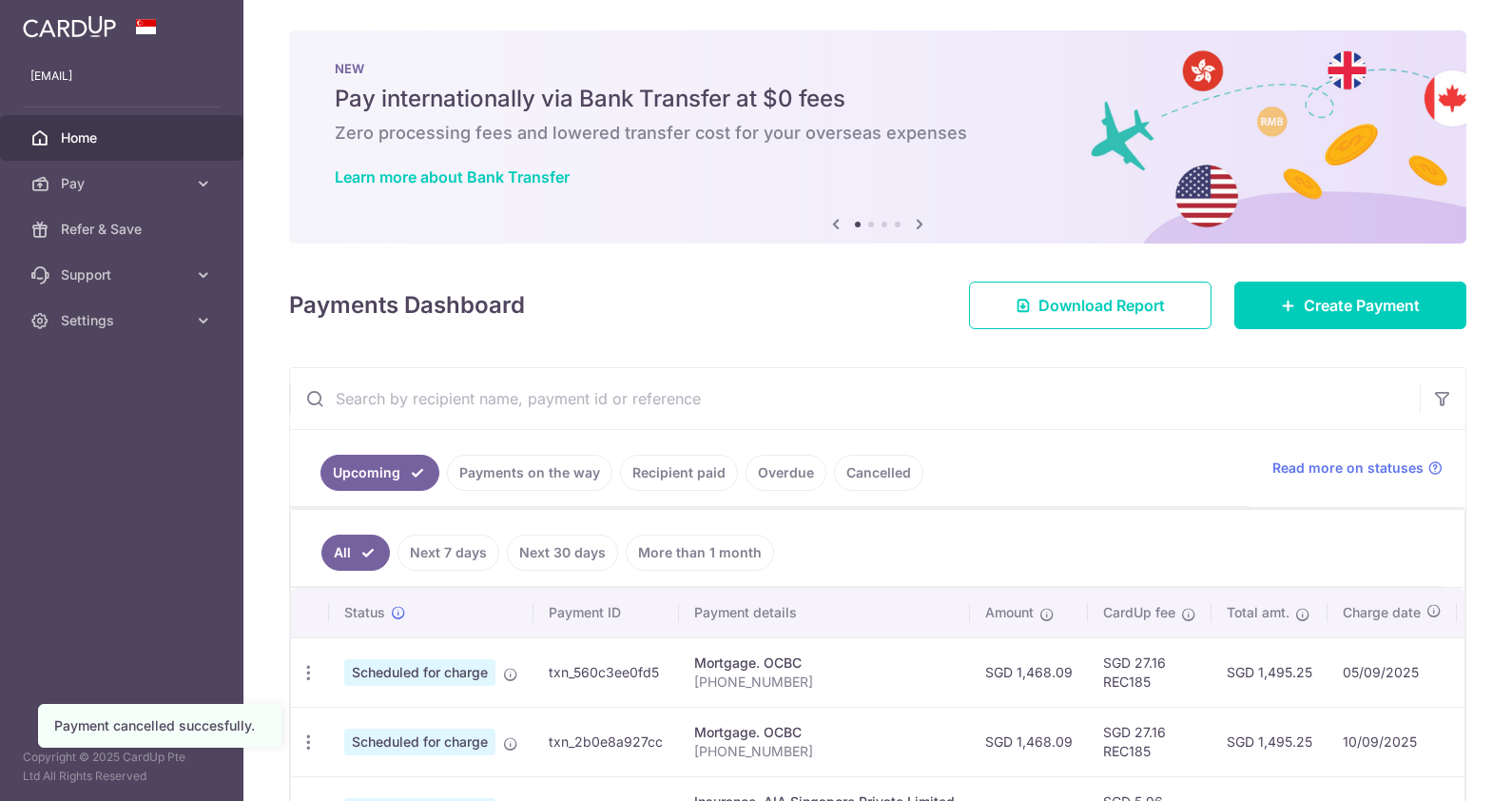 scroll, scrollTop: 0, scrollLeft: 0, axis: both 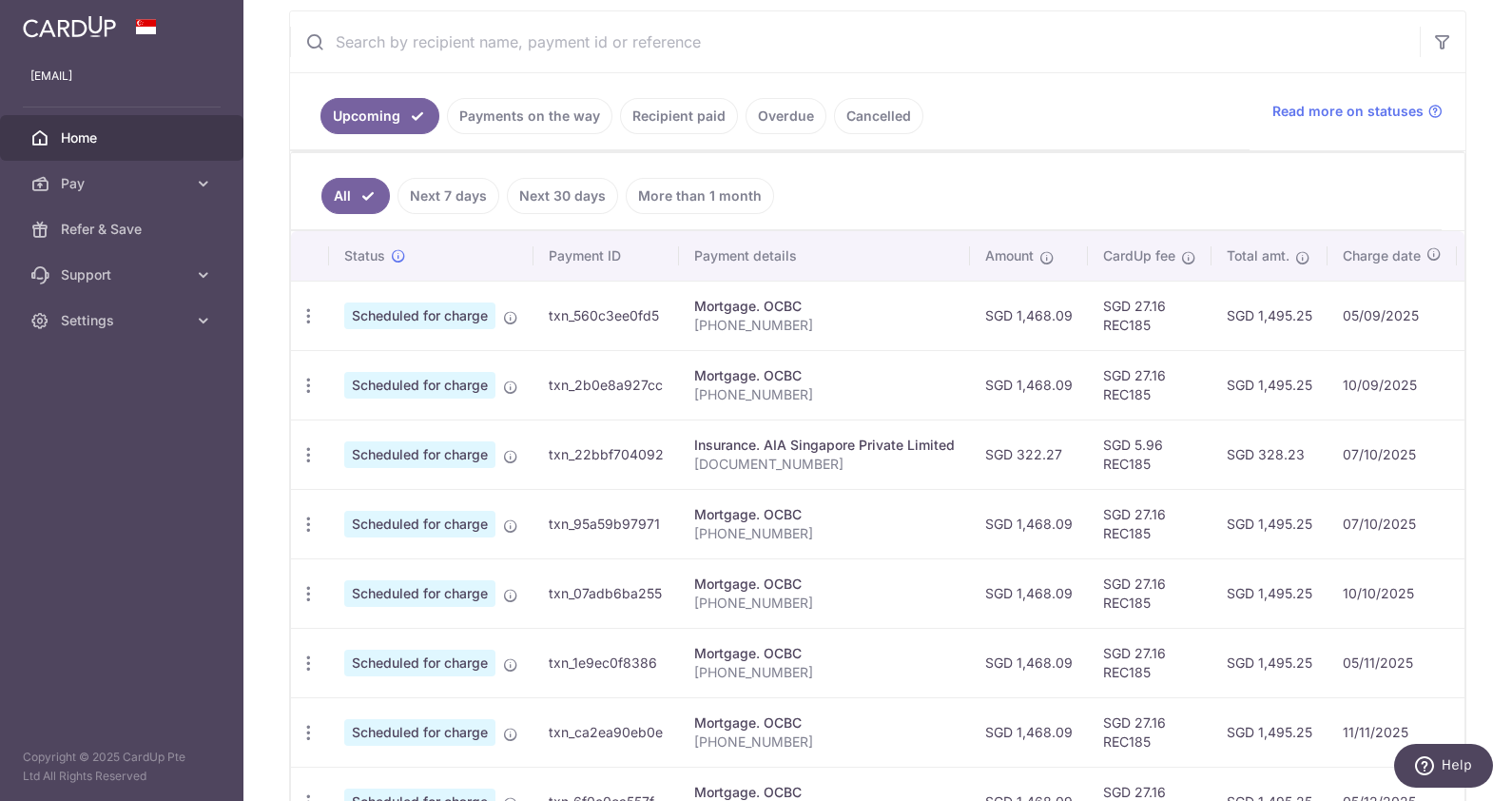 drag, startPoint x: 685, startPoint y: 52, endPoint x: 667, endPoint y: 41, distance: 21.095023 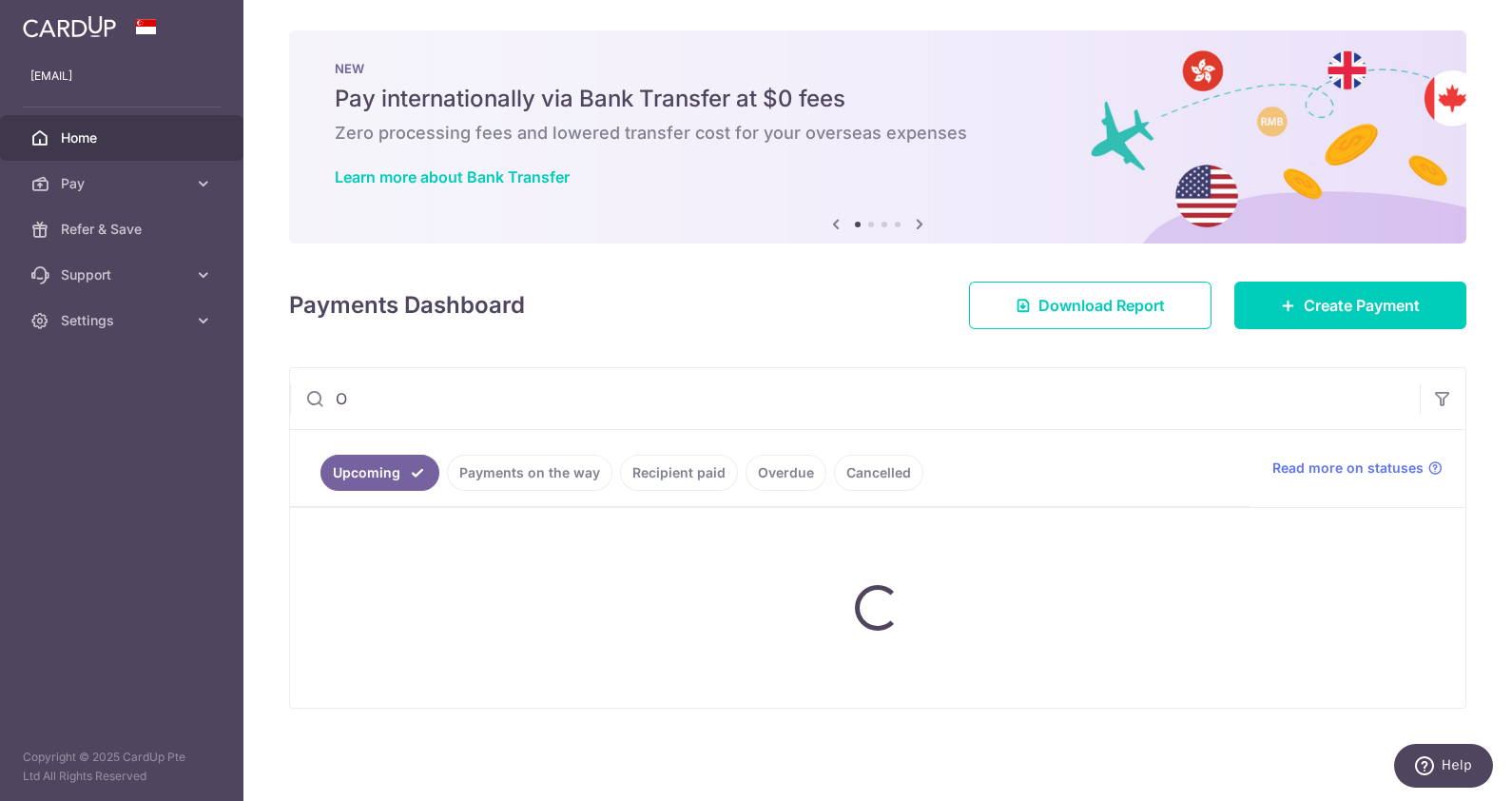 scroll, scrollTop: 0, scrollLeft: 0, axis: both 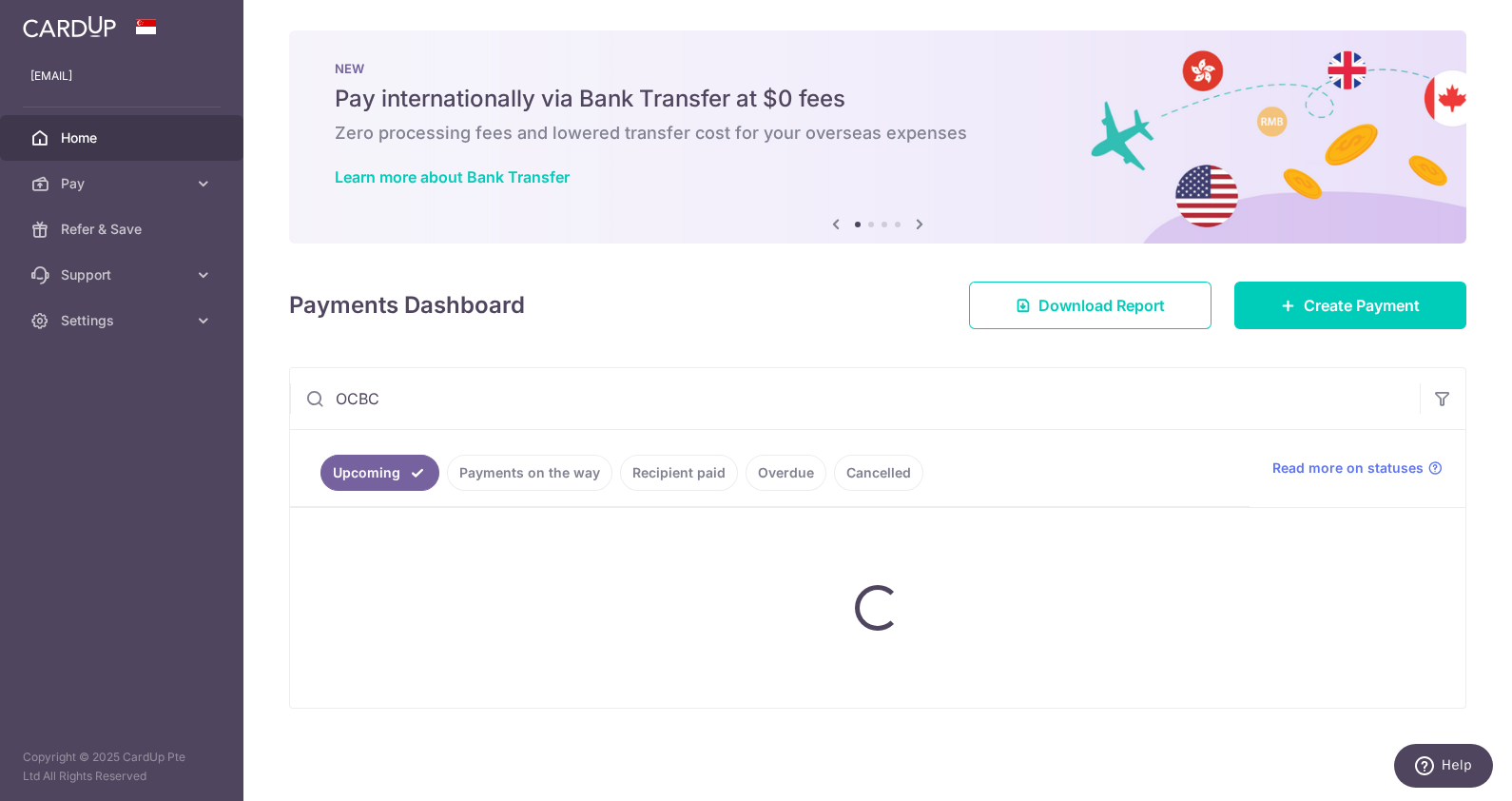 type on "OCBC" 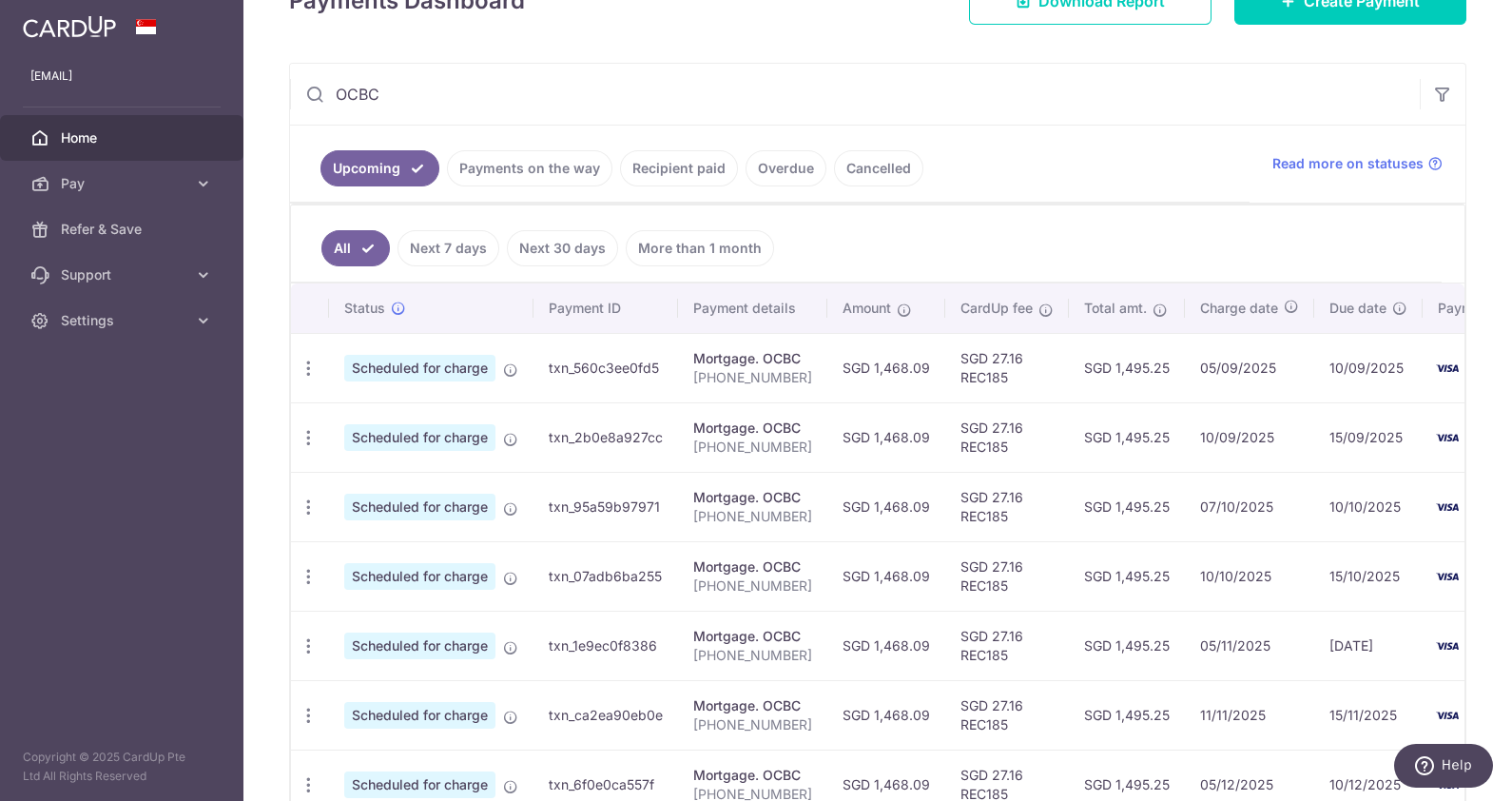 scroll, scrollTop: 357, scrollLeft: 0, axis: vertical 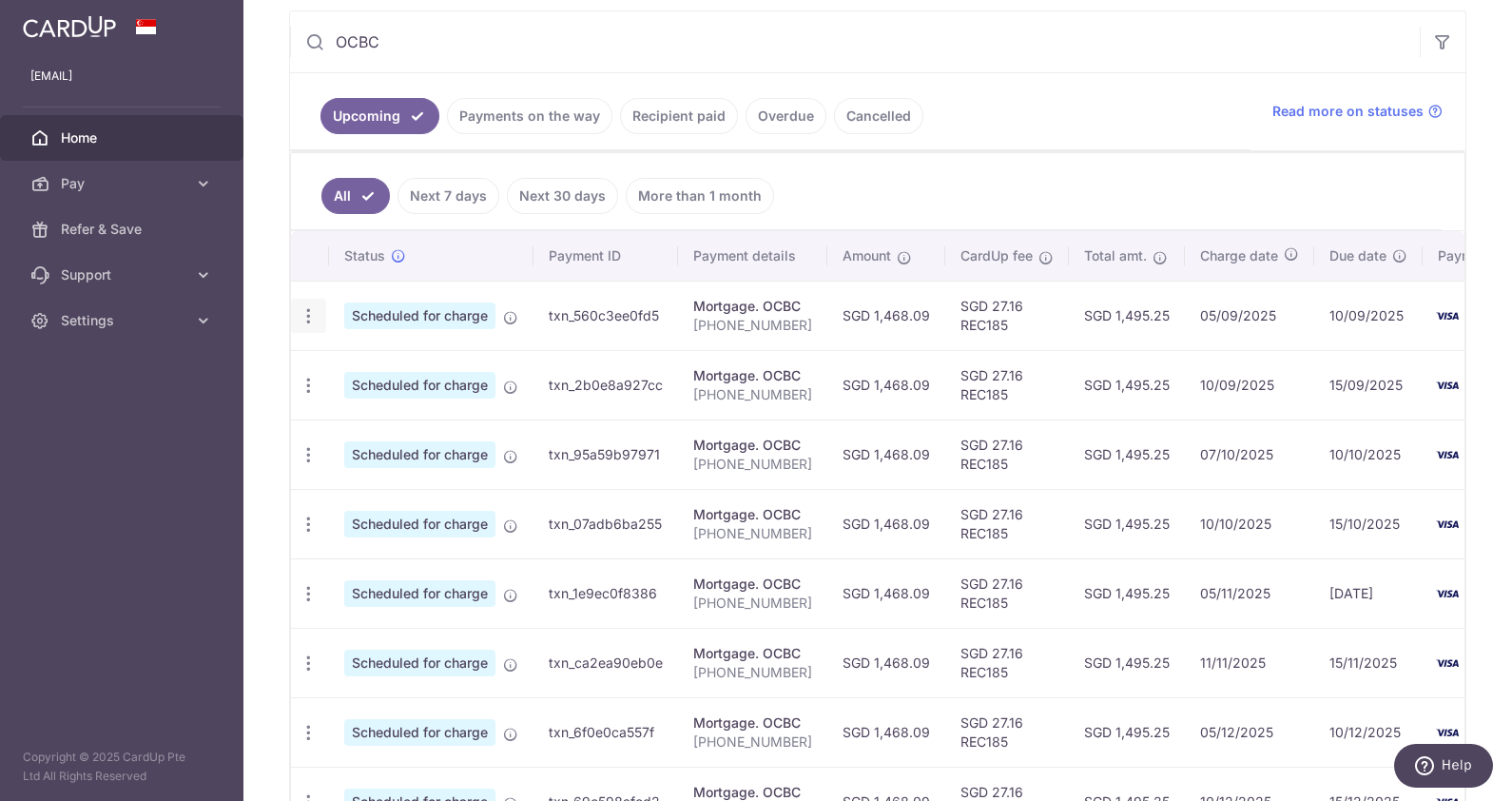 click at bounding box center (308, 316) 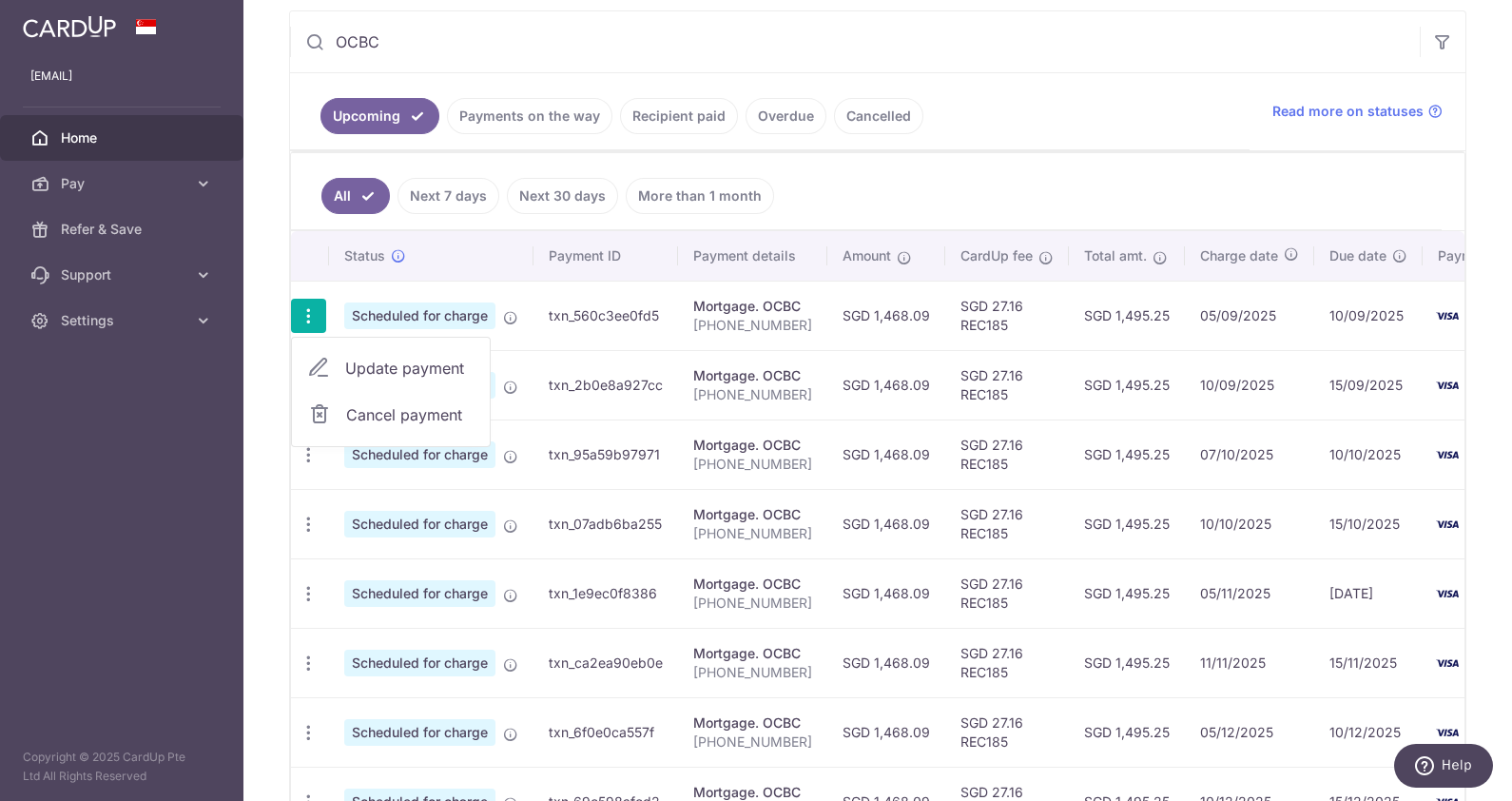 drag, startPoint x: 436, startPoint y: 369, endPoint x: 458, endPoint y: 365, distance: 22.36068 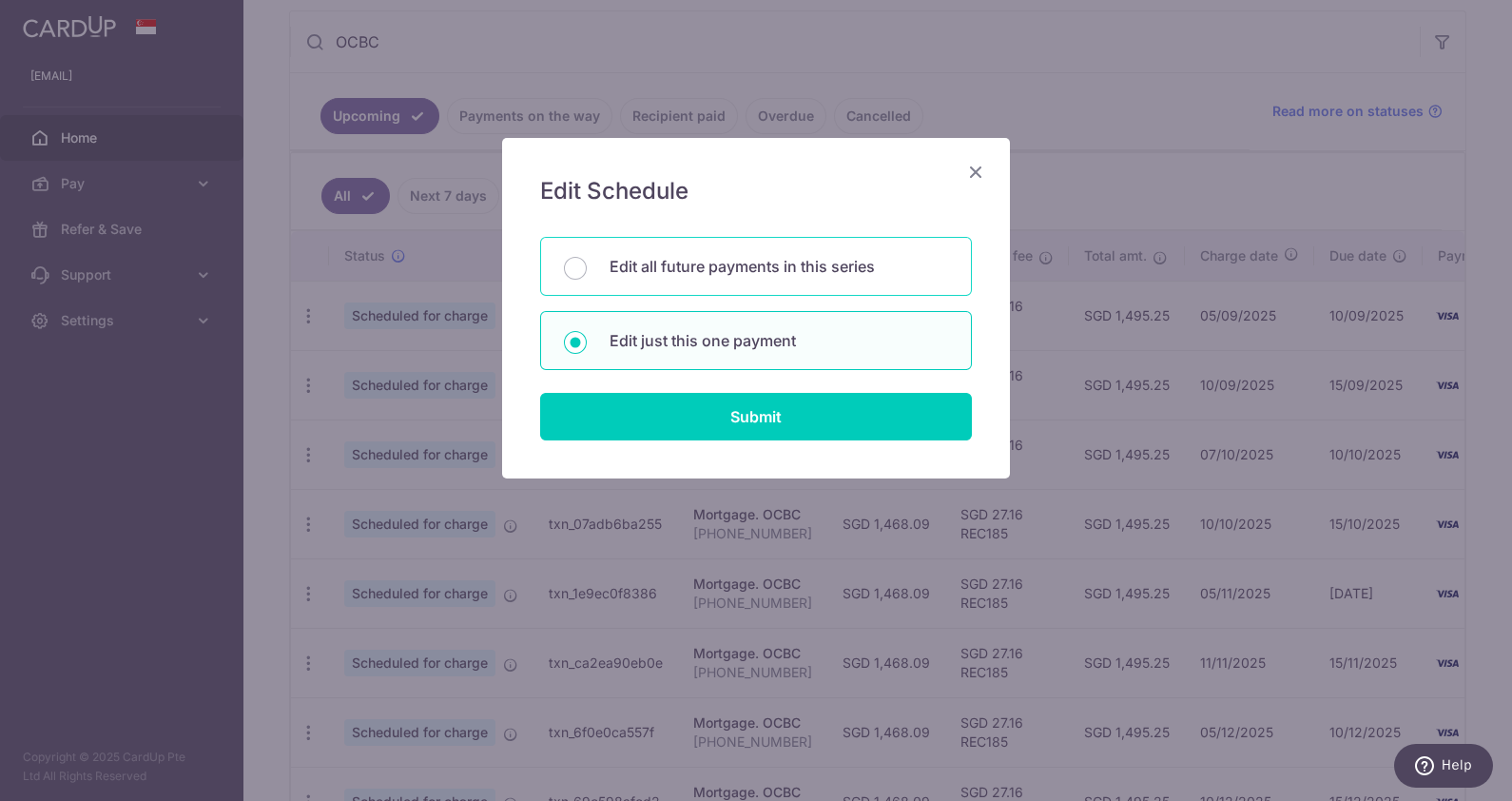 drag, startPoint x: 761, startPoint y: 277, endPoint x: 766, endPoint y: 291, distance: 14.866069 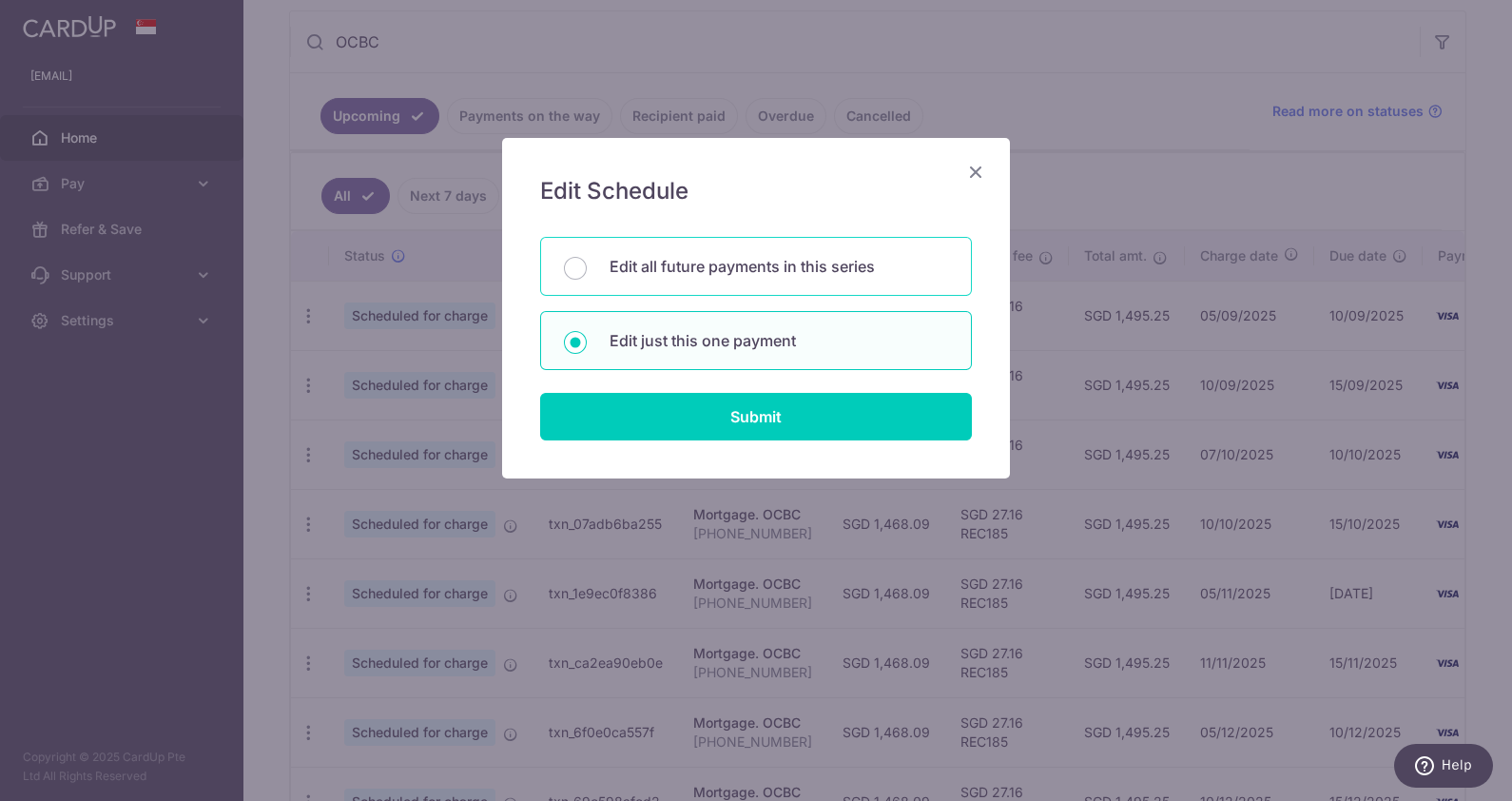 radio on "true" 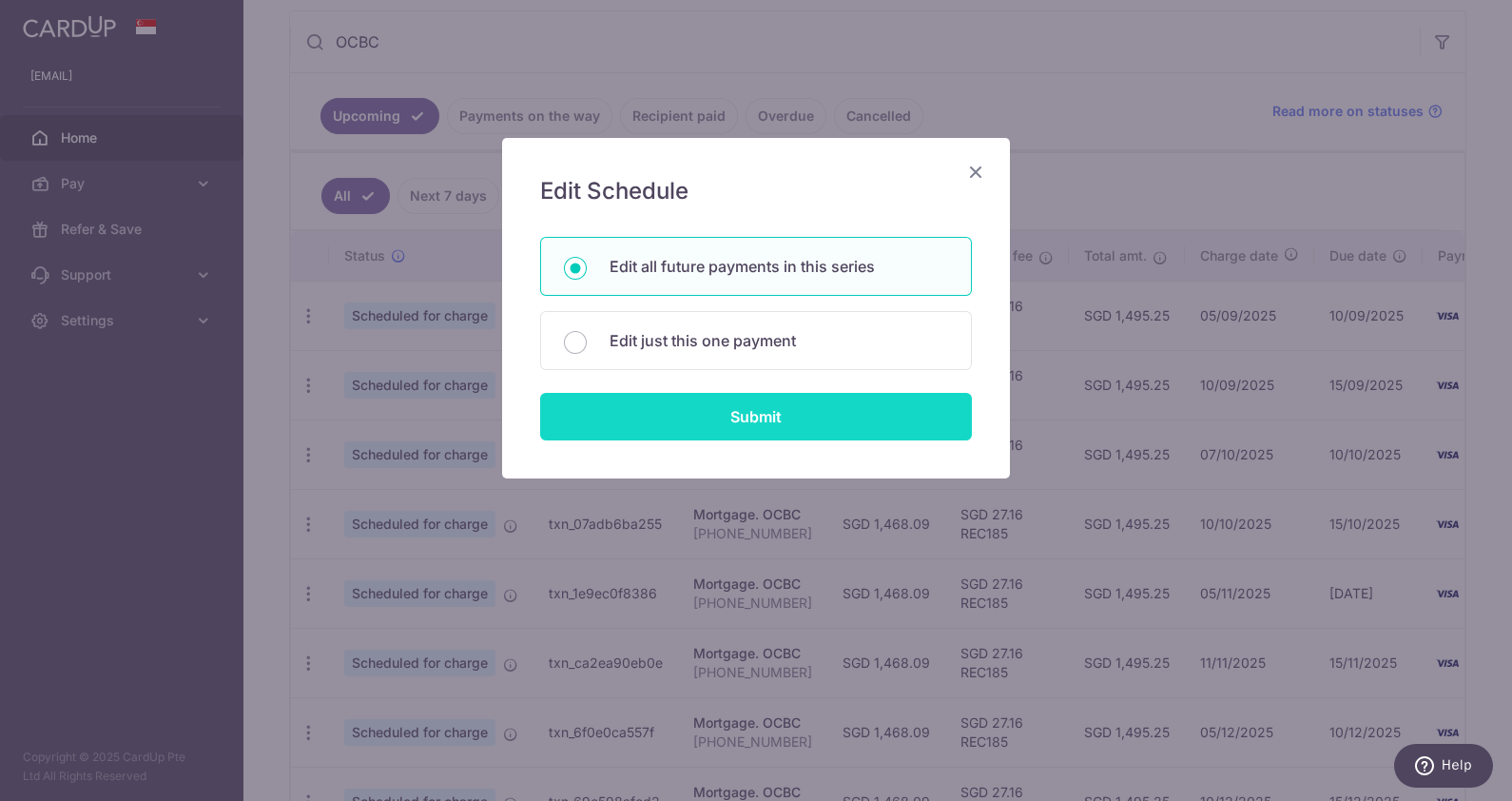drag, startPoint x: 794, startPoint y: 418, endPoint x: 823, endPoint y: 421, distance: 29.154759 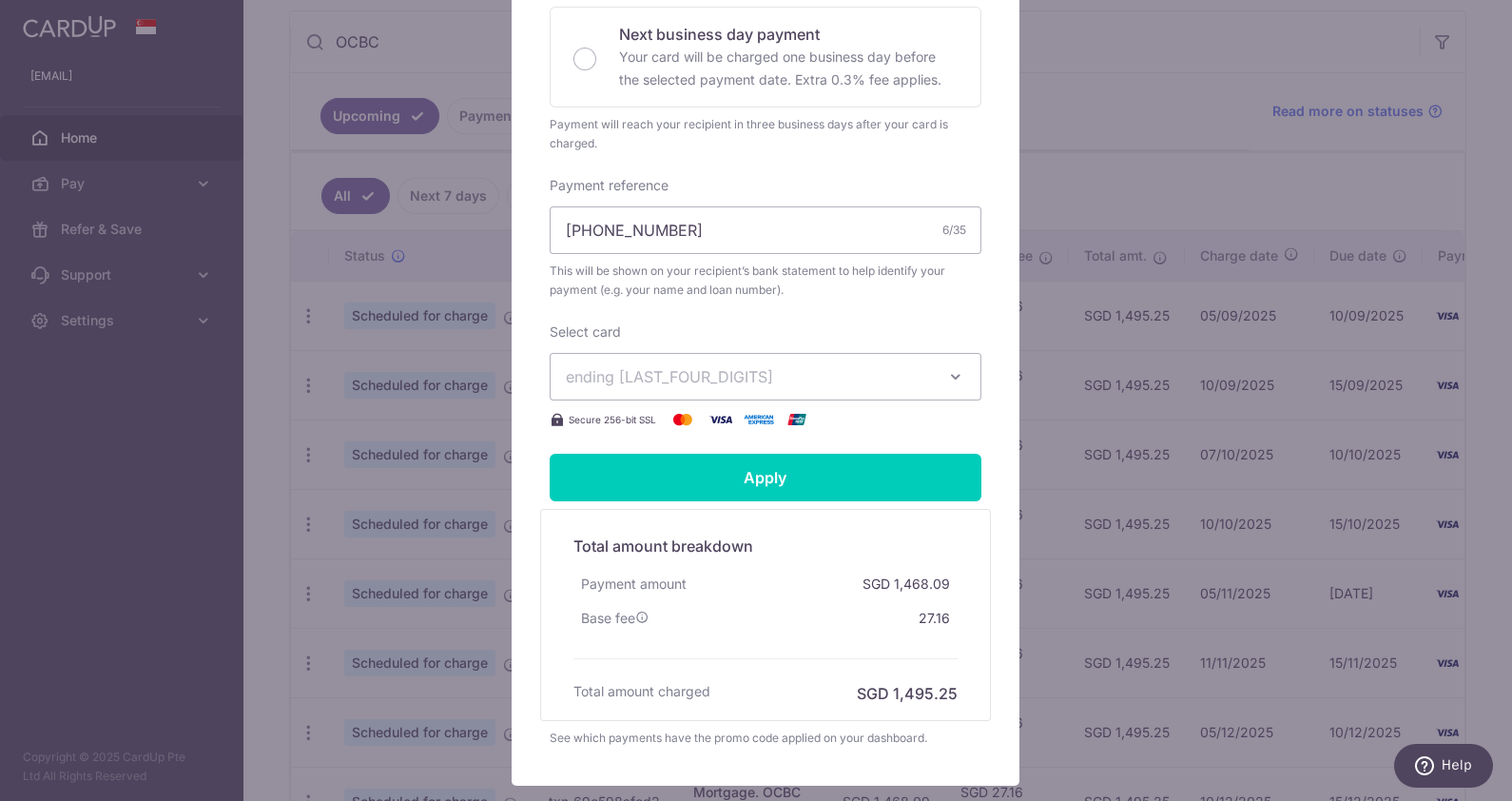 scroll, scrollTop: 385, scrollLeft: 0, axis: vertical 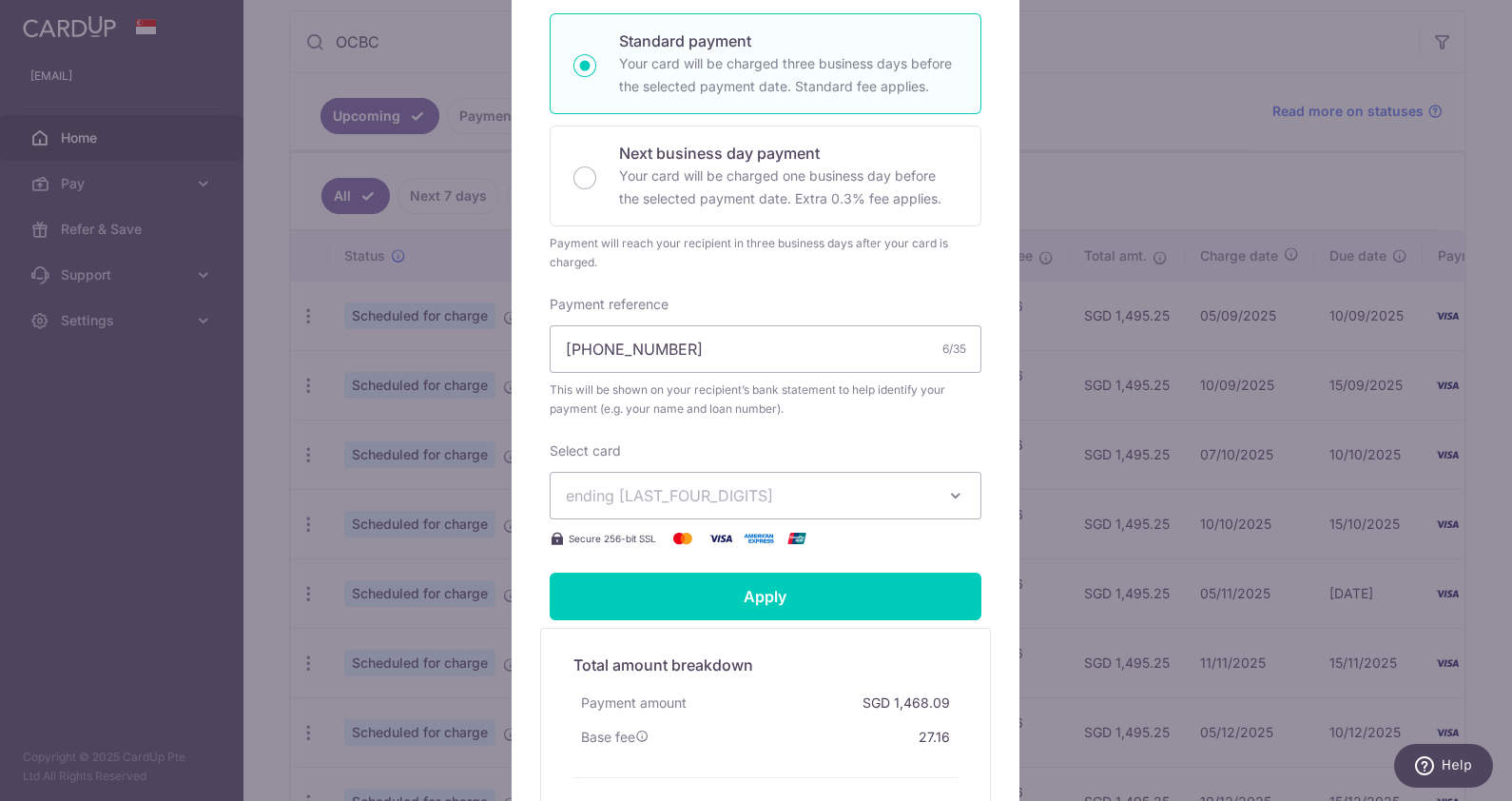 click on "ending 2647" at bounding box center (748, 496) 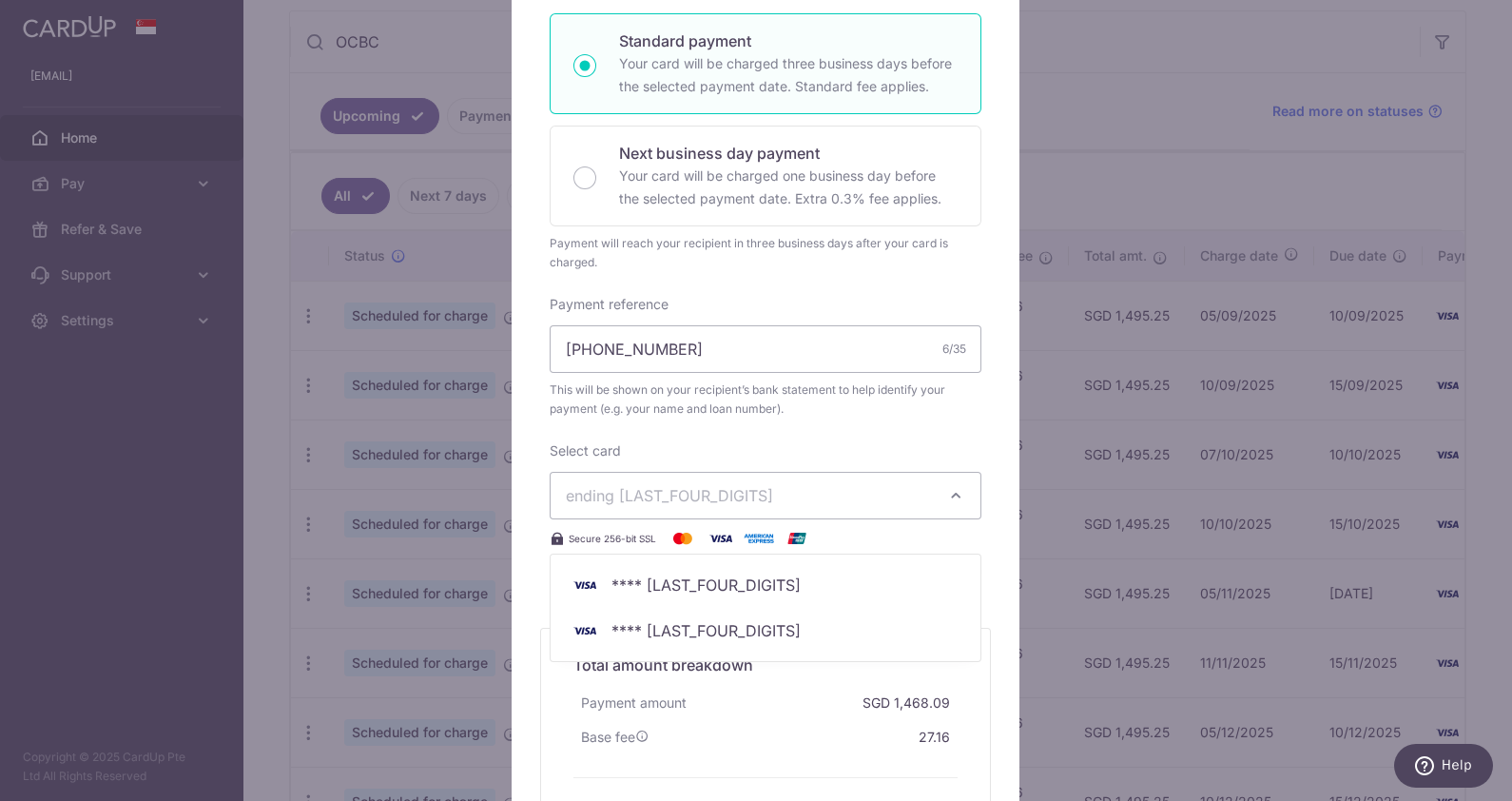 click on "ending 2647" at bounding box center (748, 496) 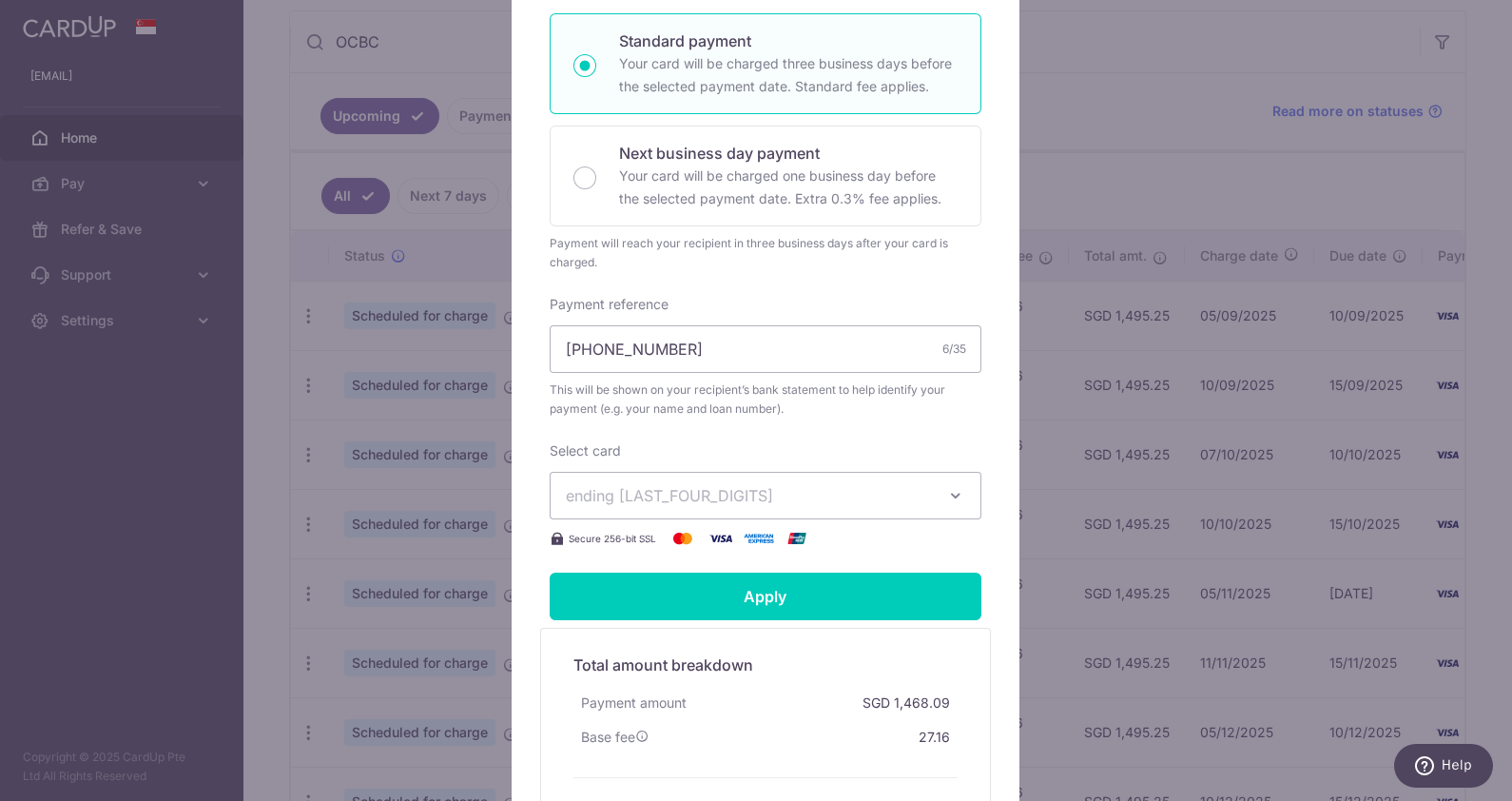 scroll, scrollTop: 147, scrollLeft: 0, axis: vertical 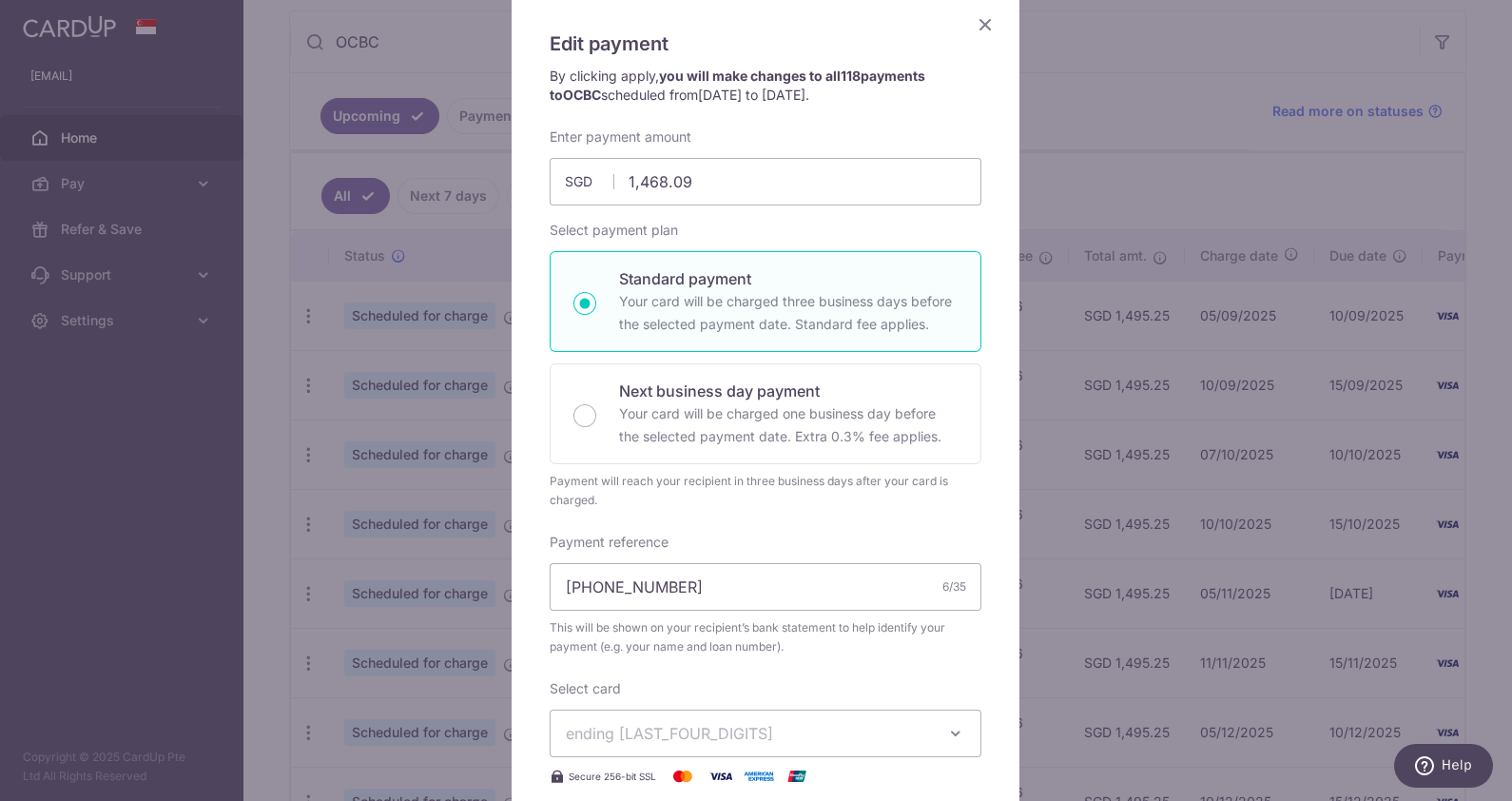 click at bounding box center [985, 24] 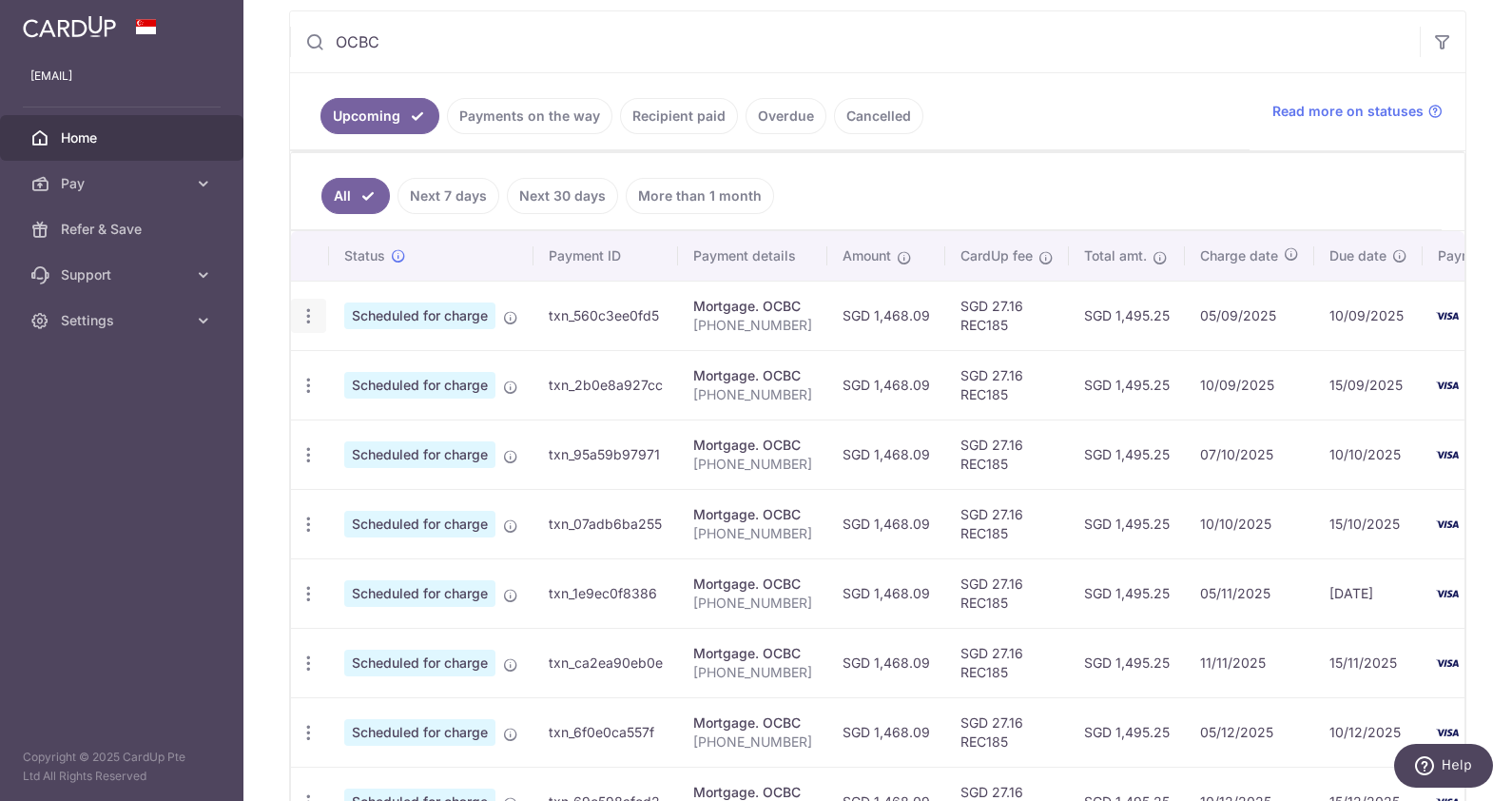 click at bounding box center [308, 316] 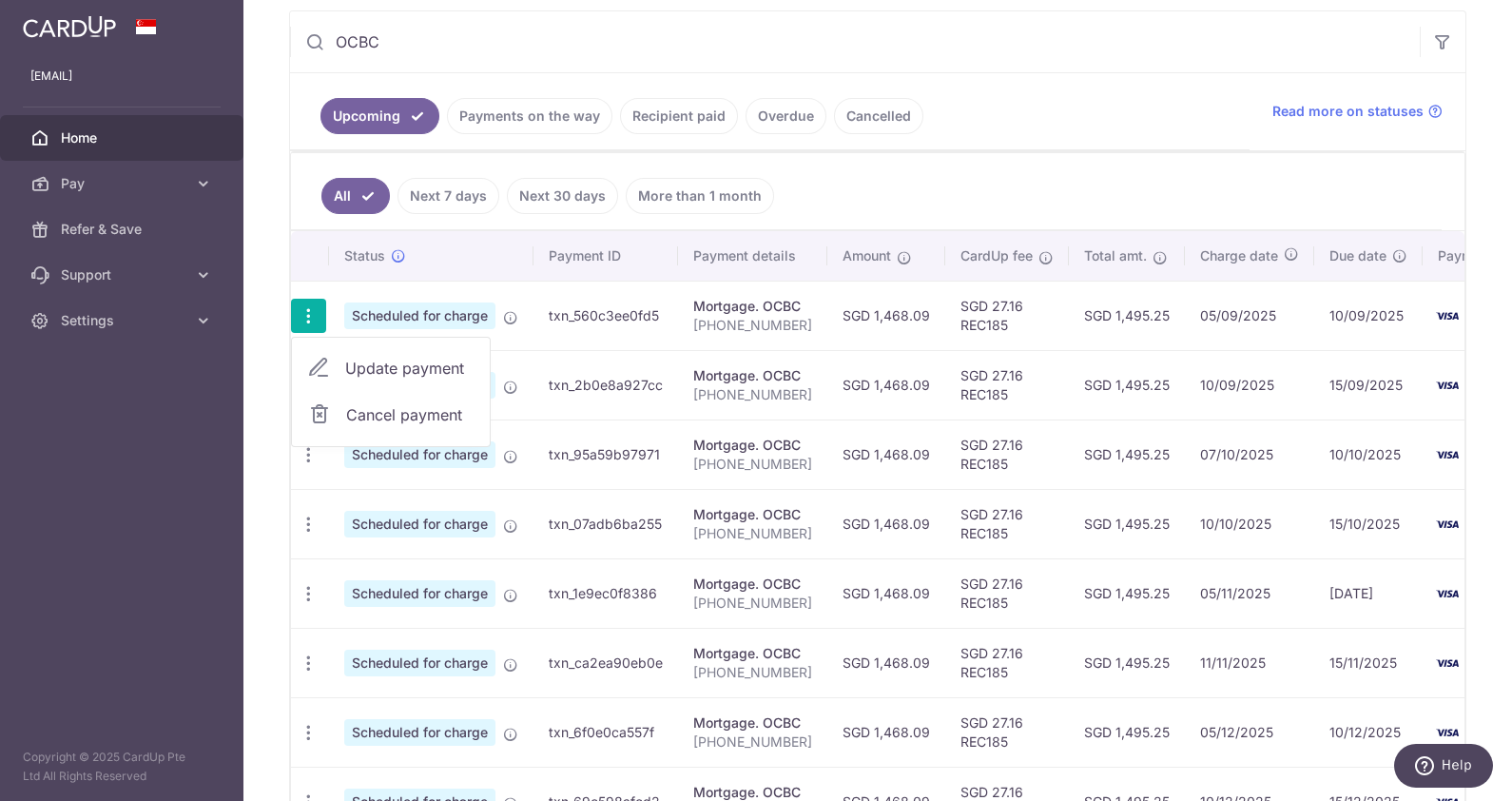 click on "Cancel payment" at bounding box center [410, 415] 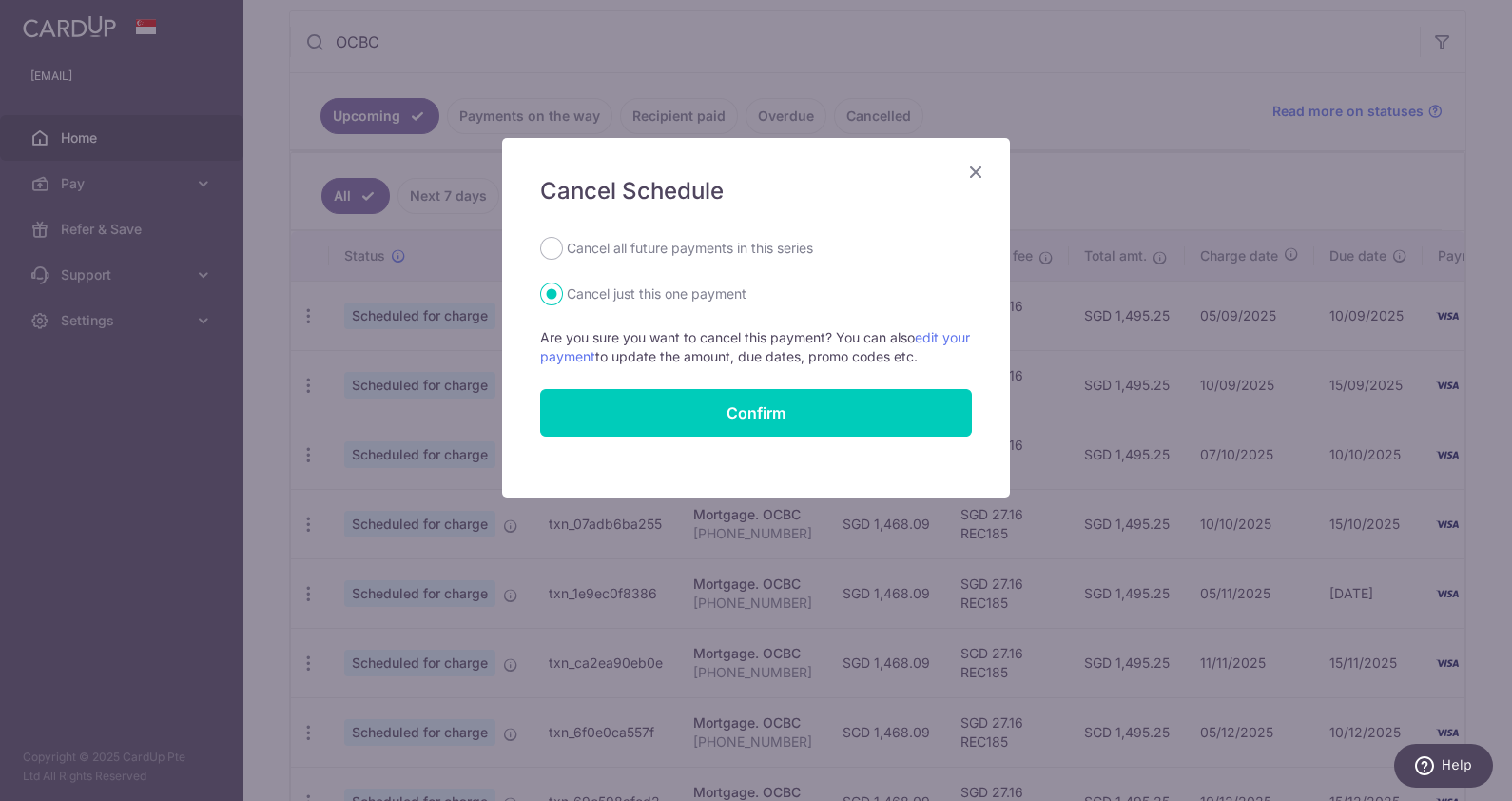 drag, startPoint x: 739, startPoint y: 247, endPoint x: 778, endPoint y: 323, distance: 85.42248 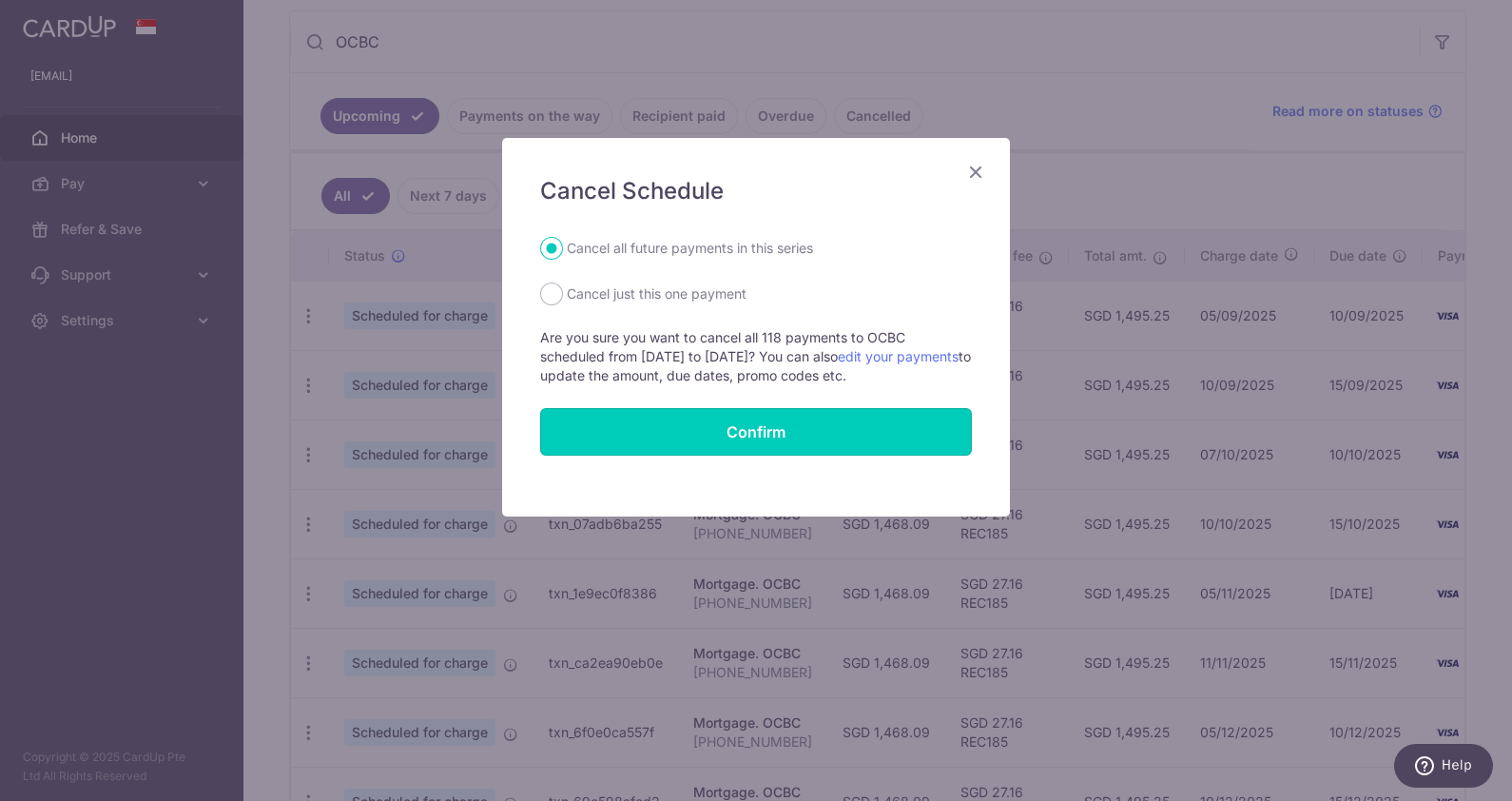 drag, startPoint x: 804, startPoint y: 432, endPoint x: 846, endPoint y: 380, distance: 66.8431 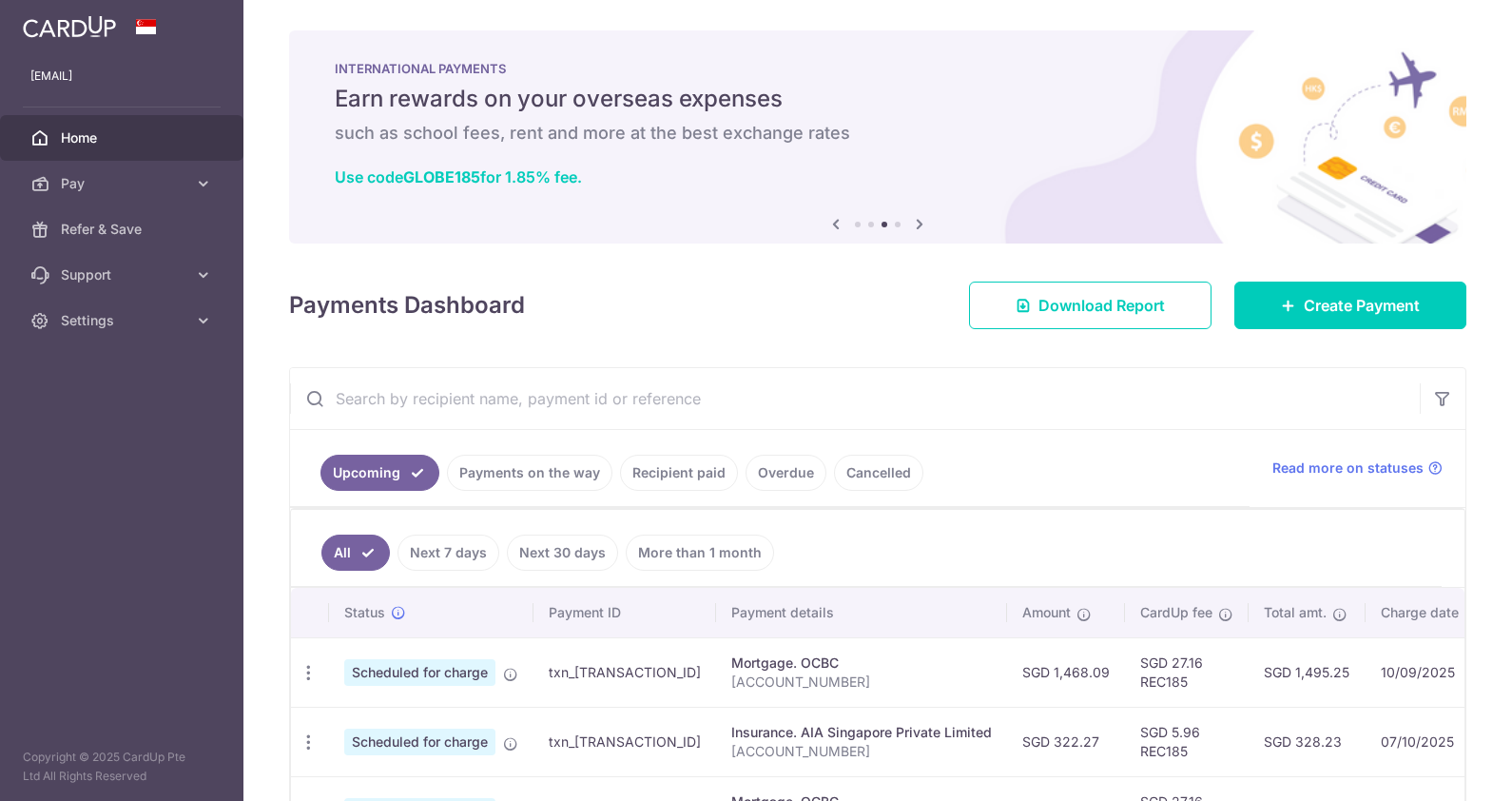 scroll, scrollTop: 0, scrollLeft: 0, axis: both 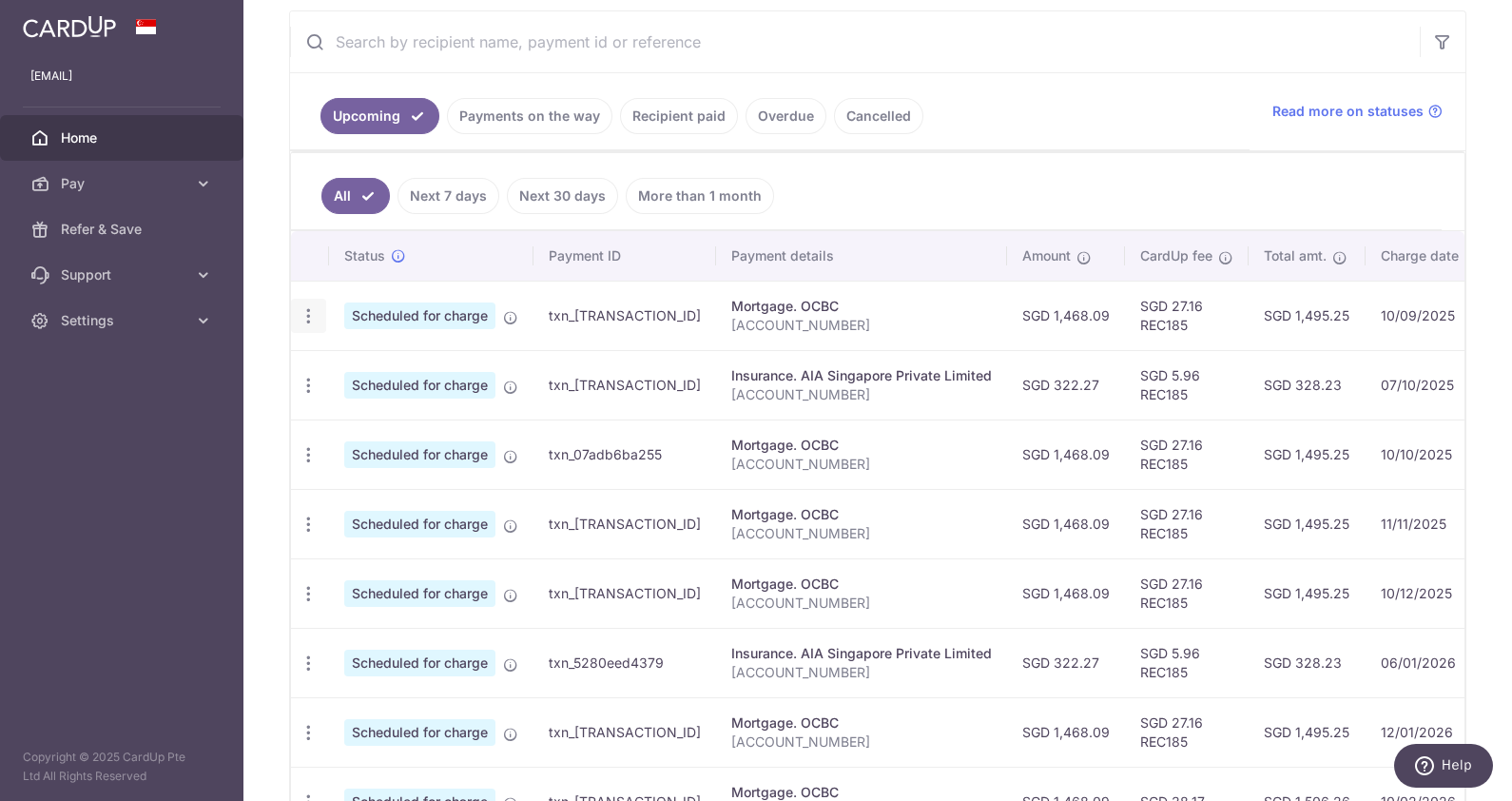 click at bounding box center [308, 316] 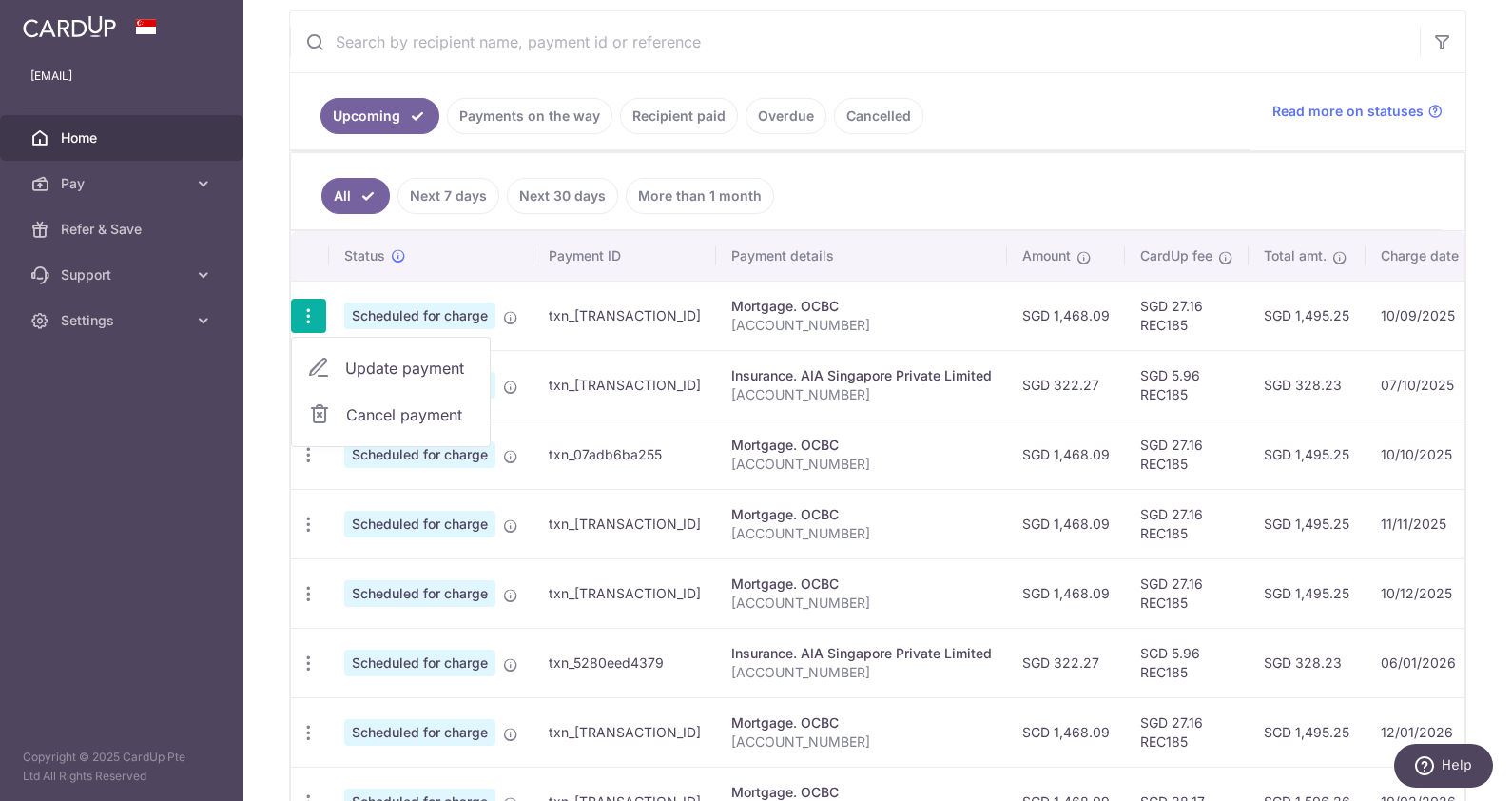 click on "Update payment" at bounding box center [410, 368] 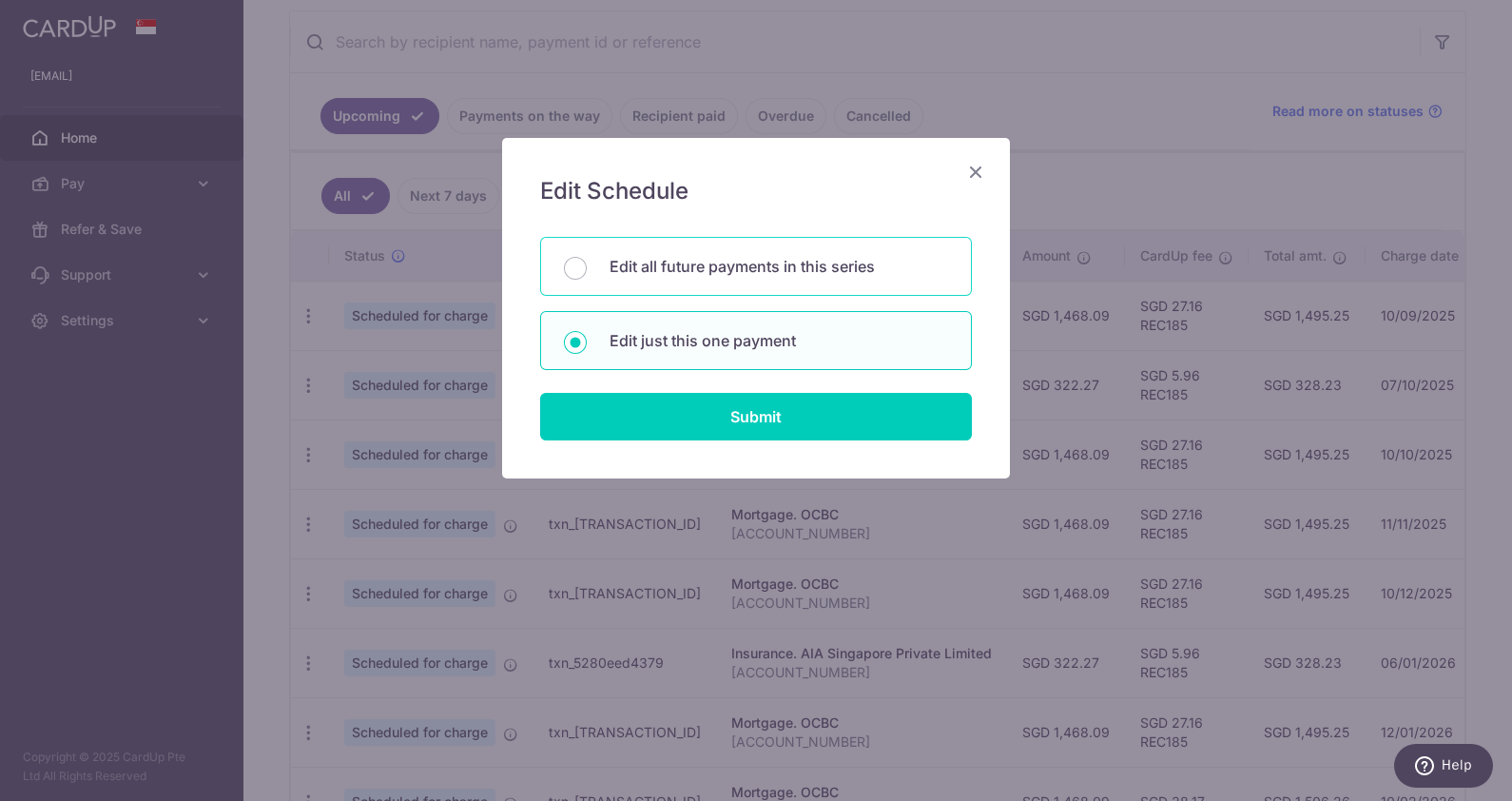click on "Edit all future payments in this series" at bounding box center [756, 266] 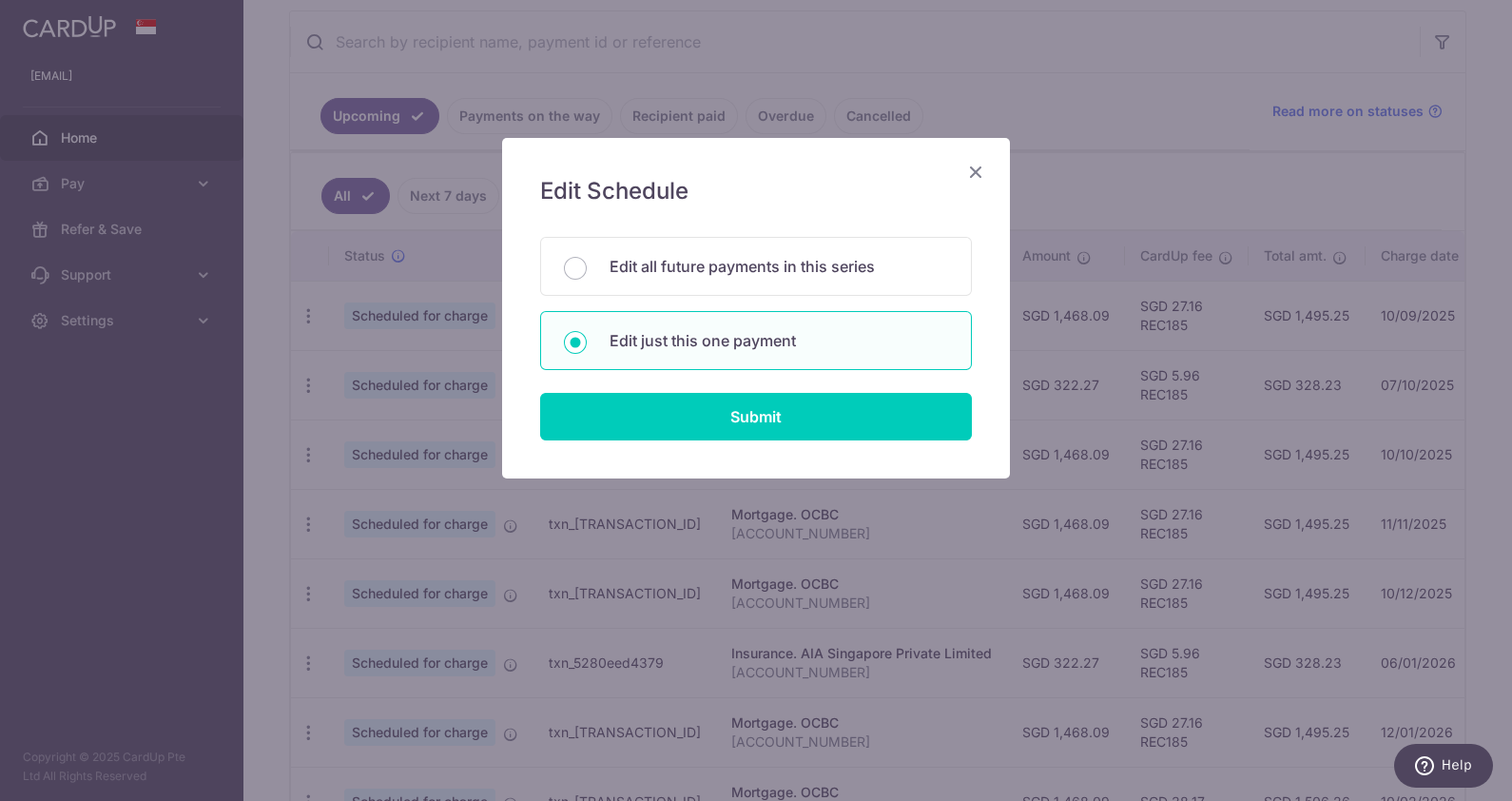 radio on "true" 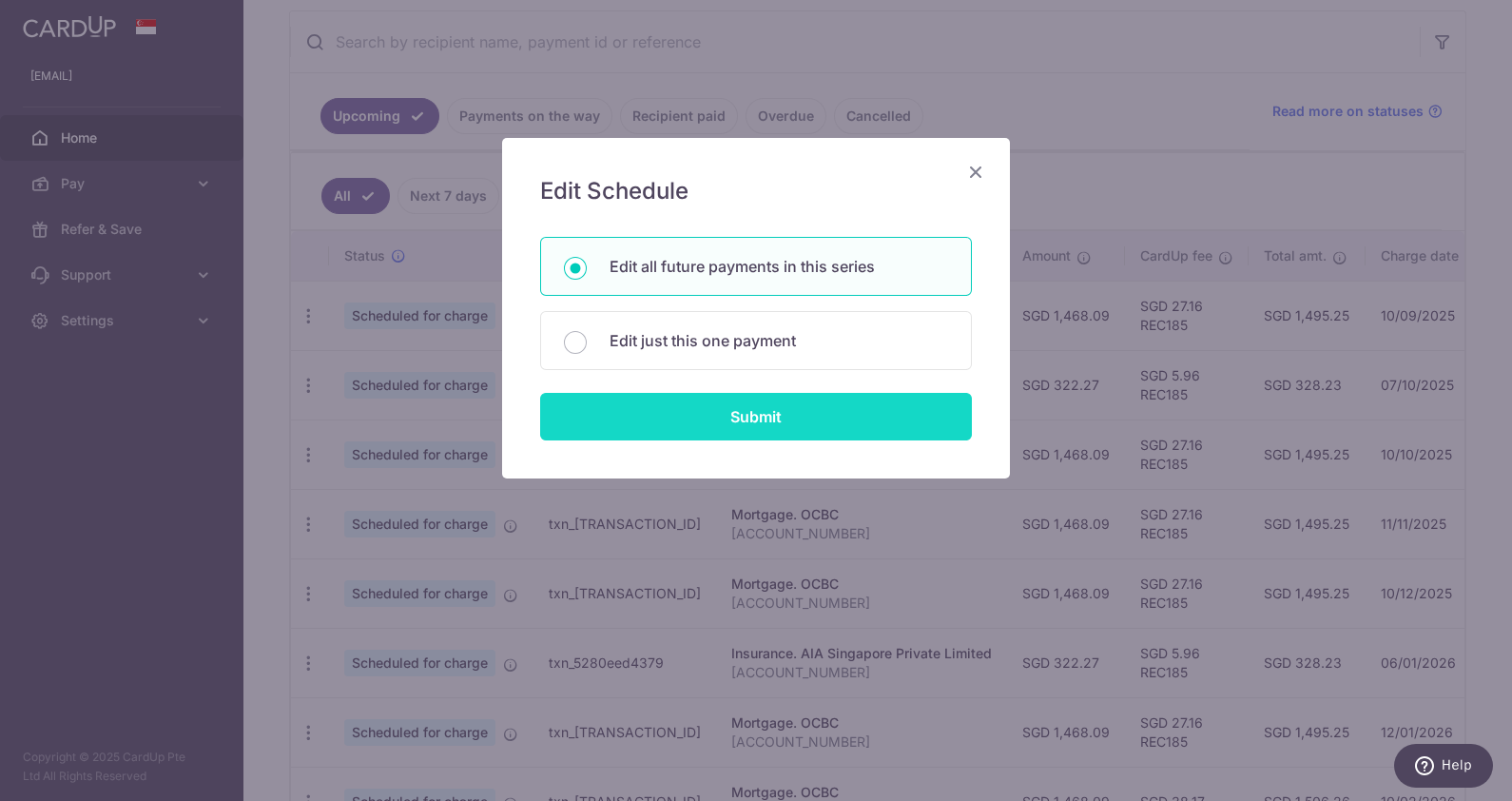 click on "Submit" at bounding box center [756, 417] 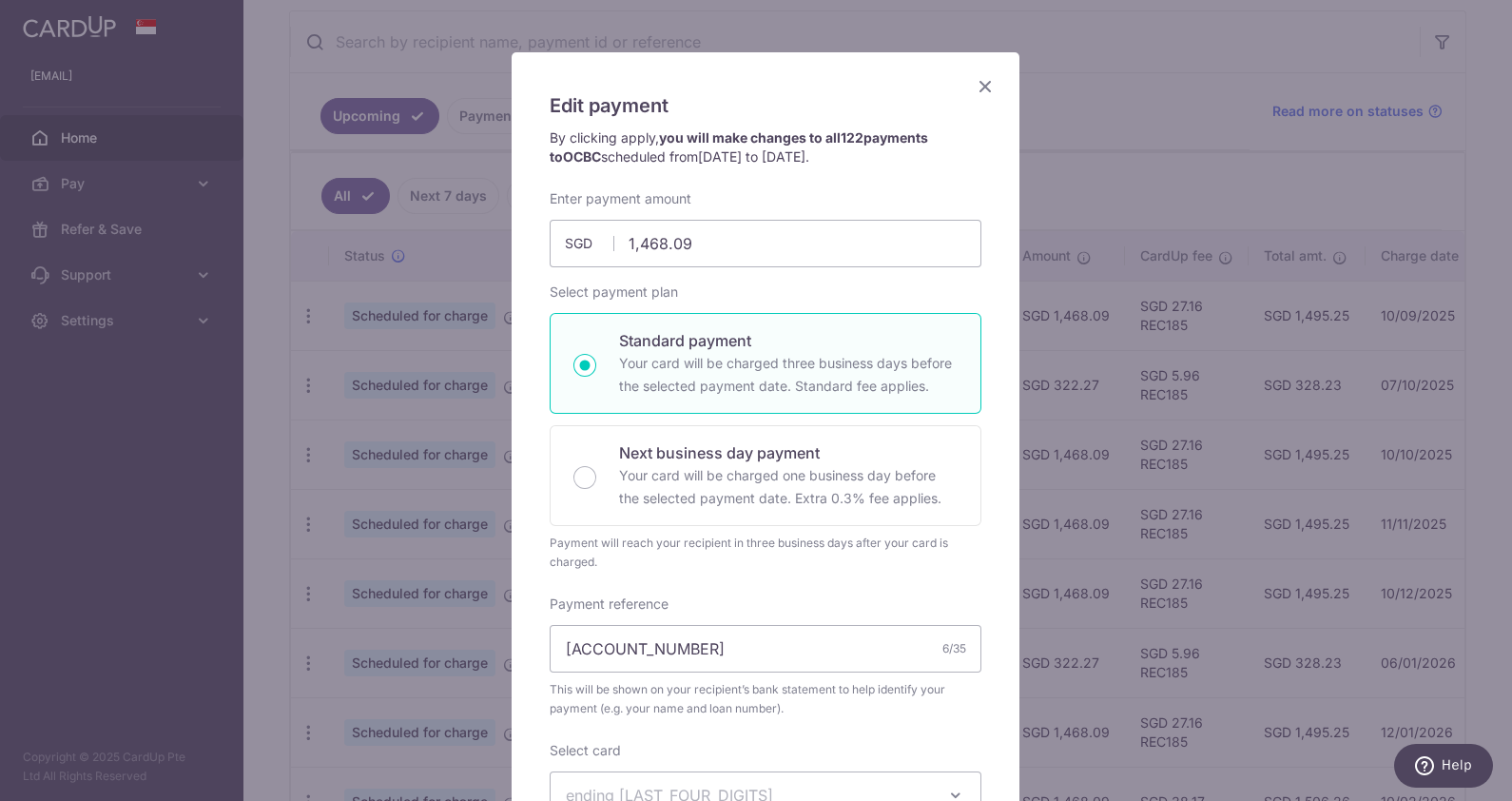 scroll, scrollTop: 0, scrollLeft: 0, axis: both 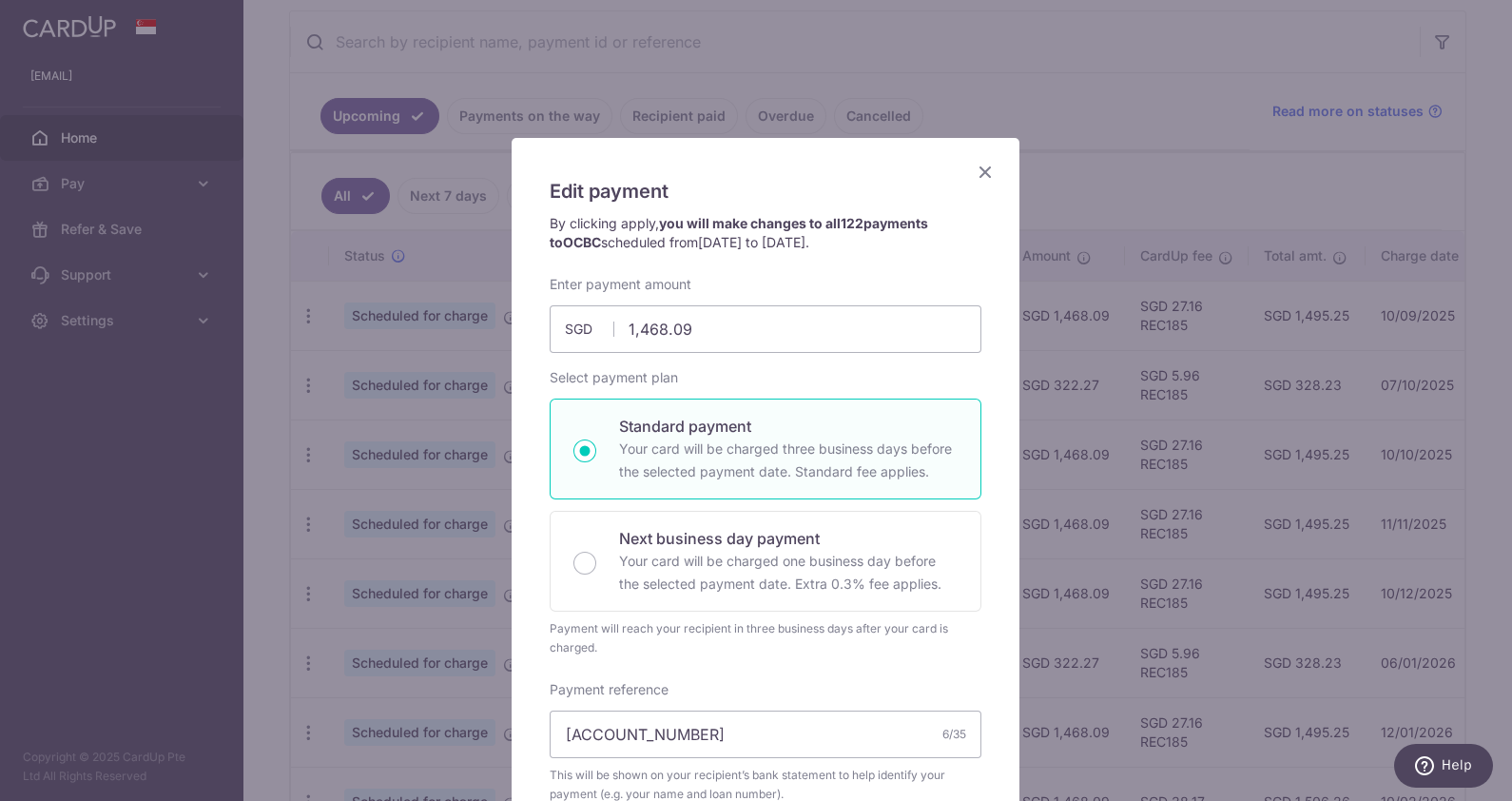 click at bounding box center (985, 171) 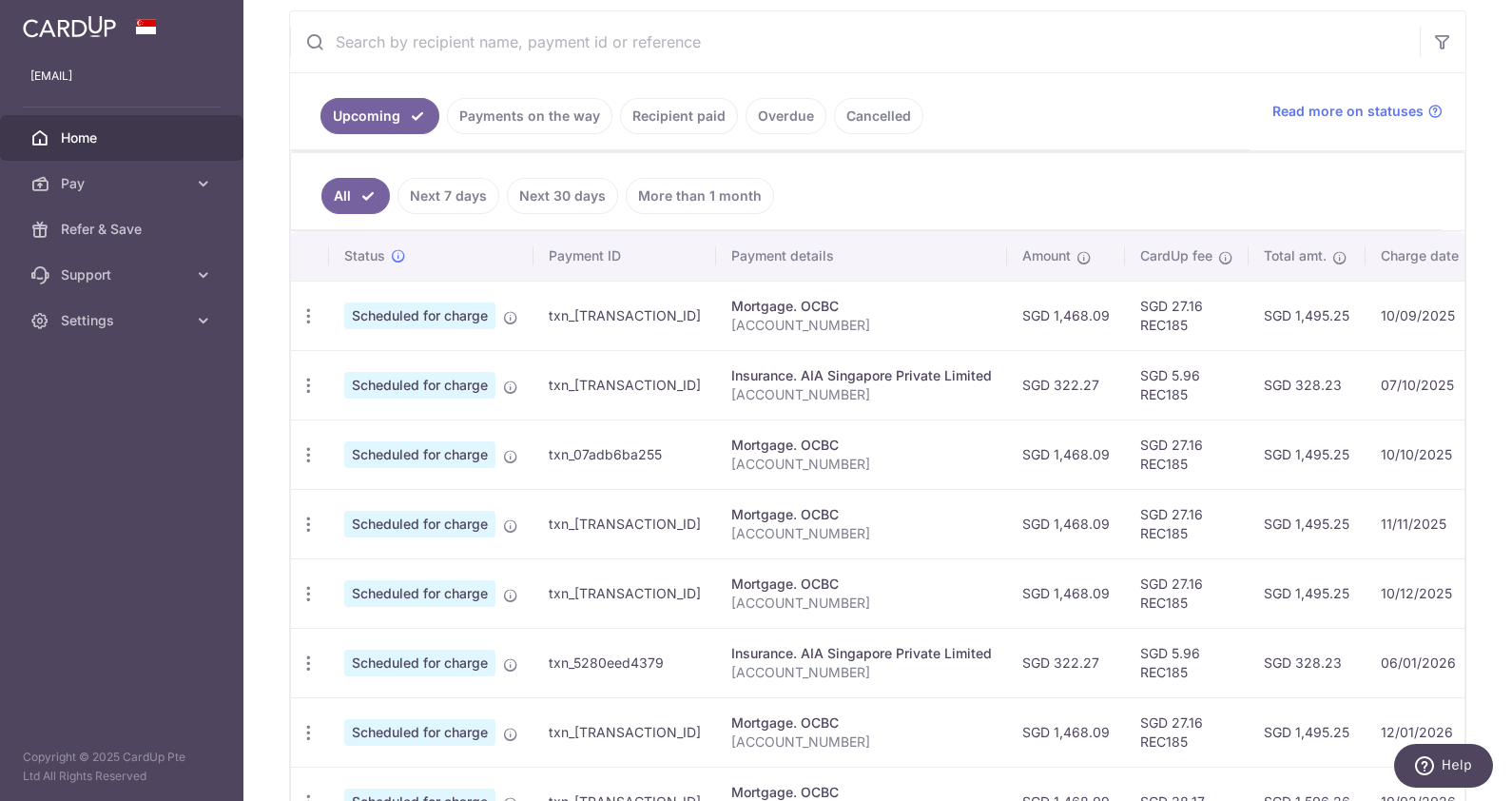 click on "Upcoming
Payments on the way
Recipient paid
Overdue
Cancelled" at bounding box center (769, 111) 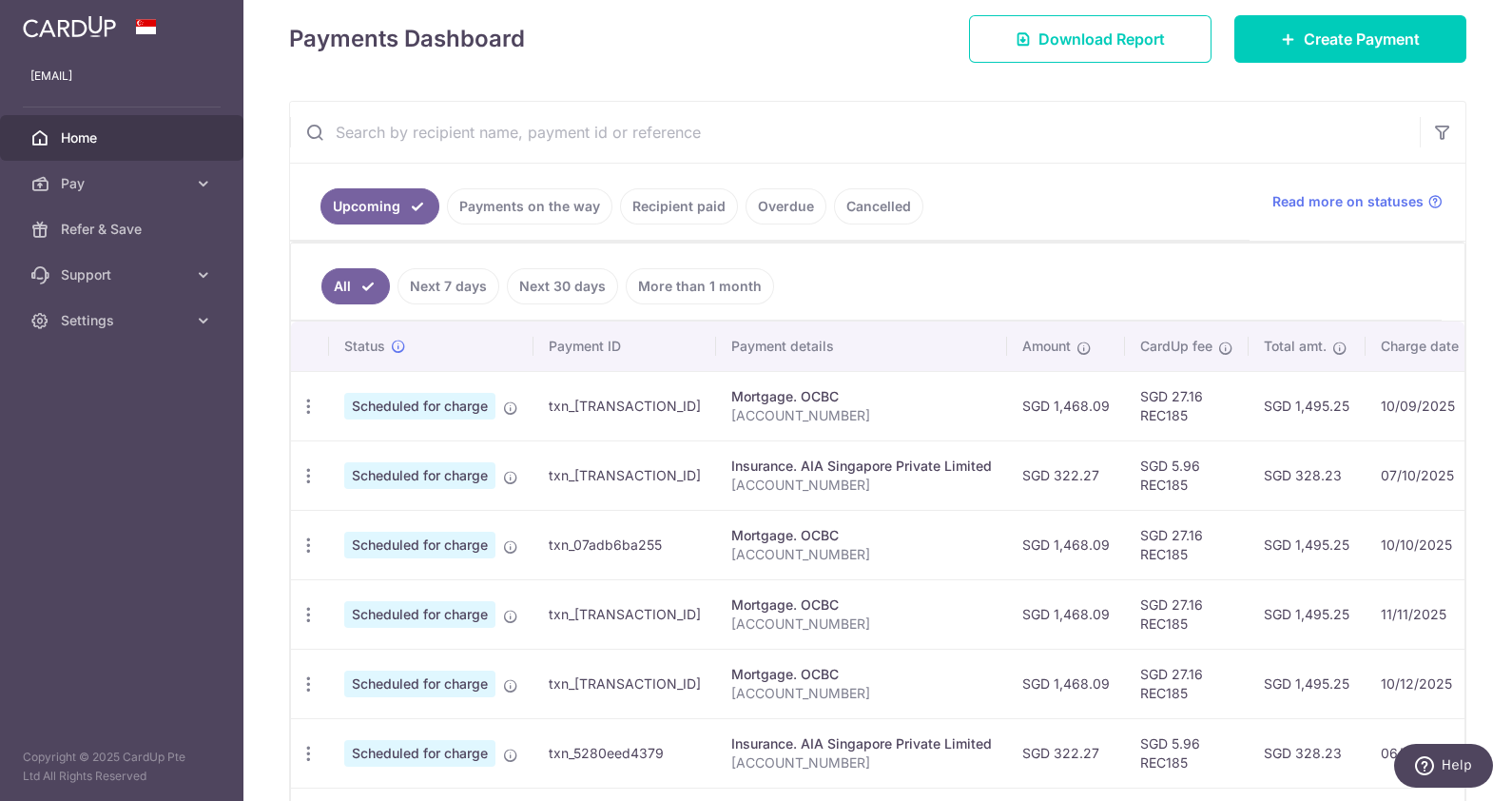 scroll, scrollTop: 118, scrollLeft: 0, axis: vertical 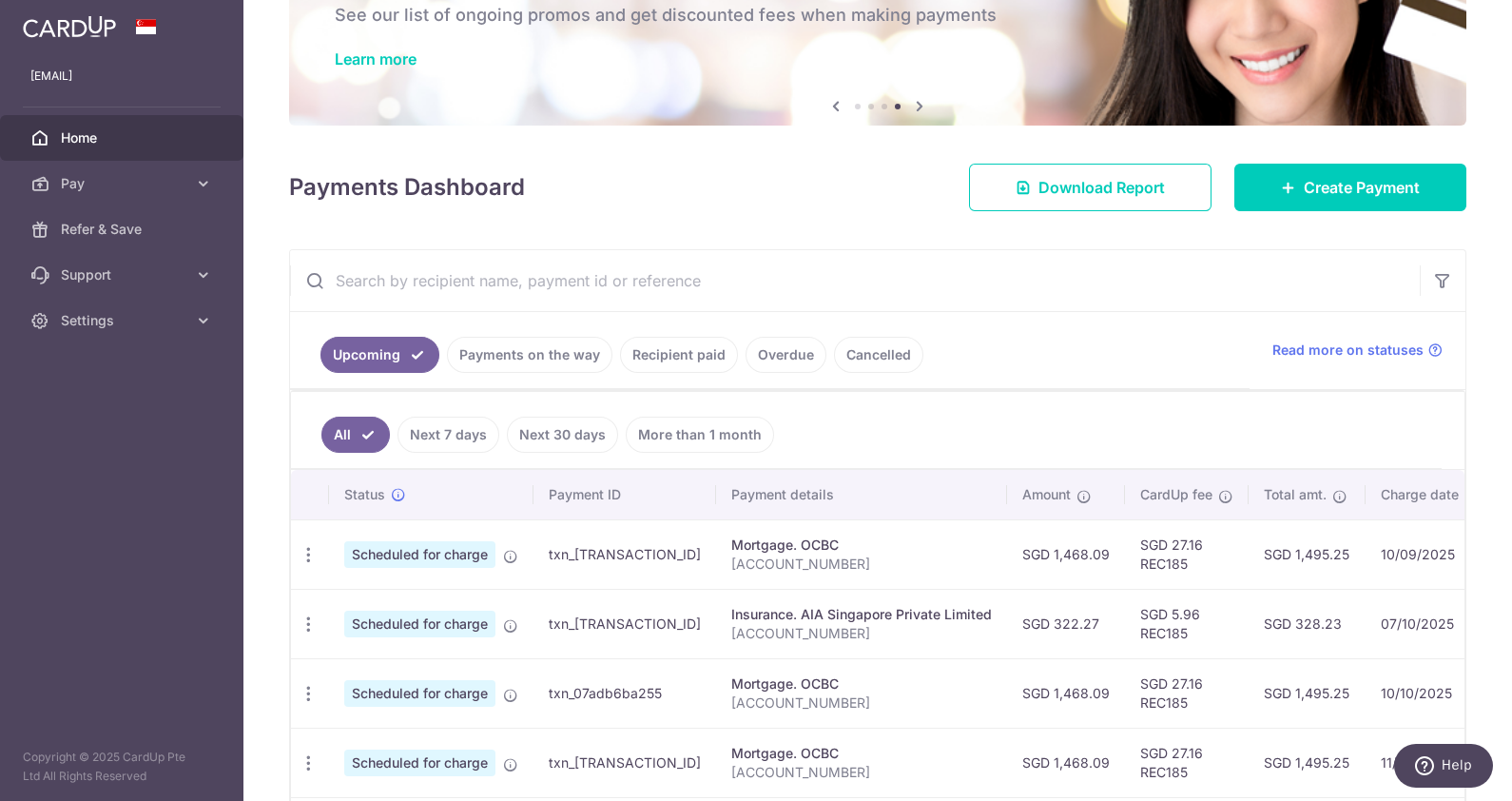 click on "Payments on the way" at bounding box center [530, 355] 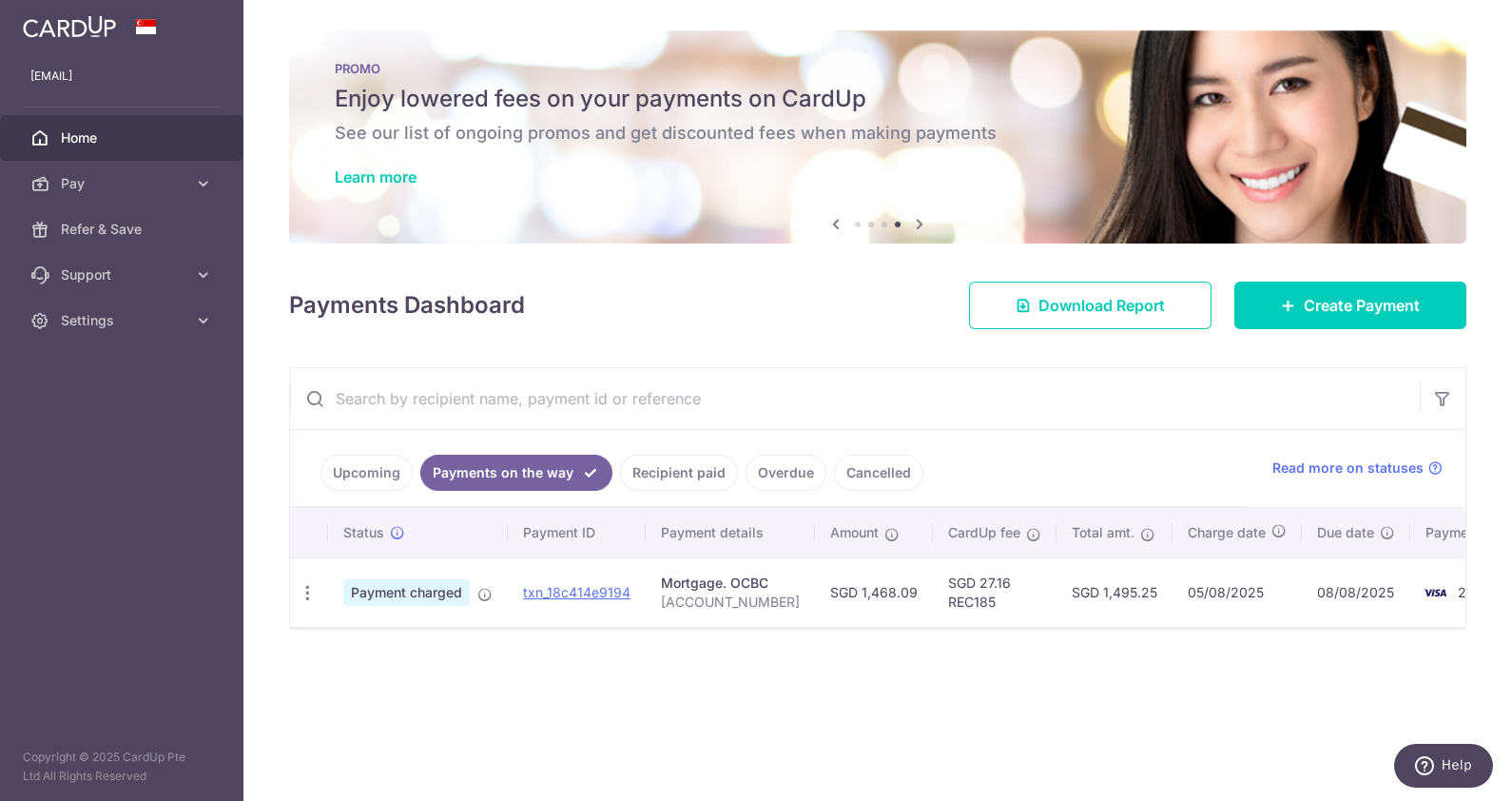 click on "Recipient paid" at bounding box center (679, 473) 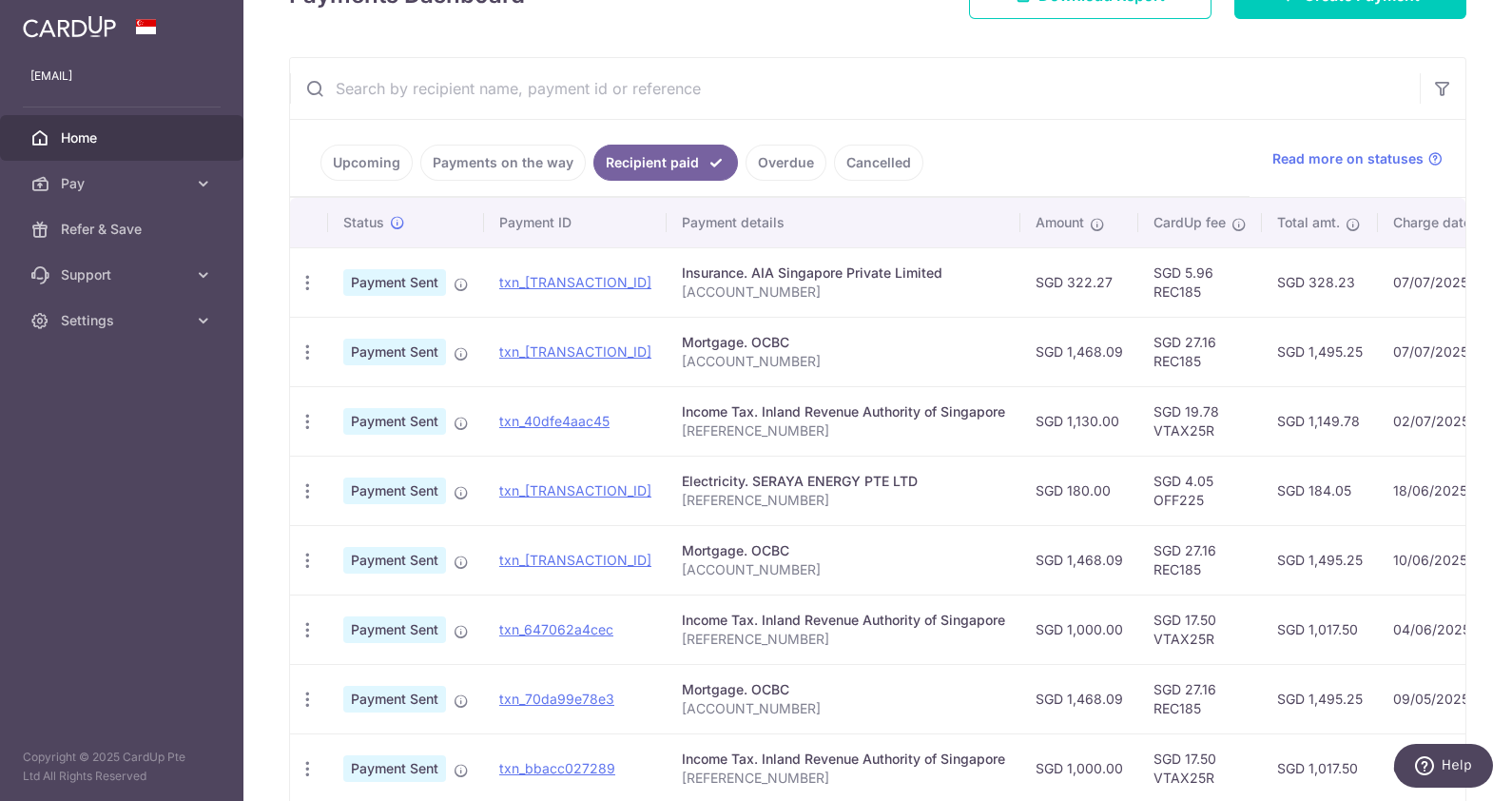 scroll, scrollTop: 357, scrollLeft: 0, axis: vertical 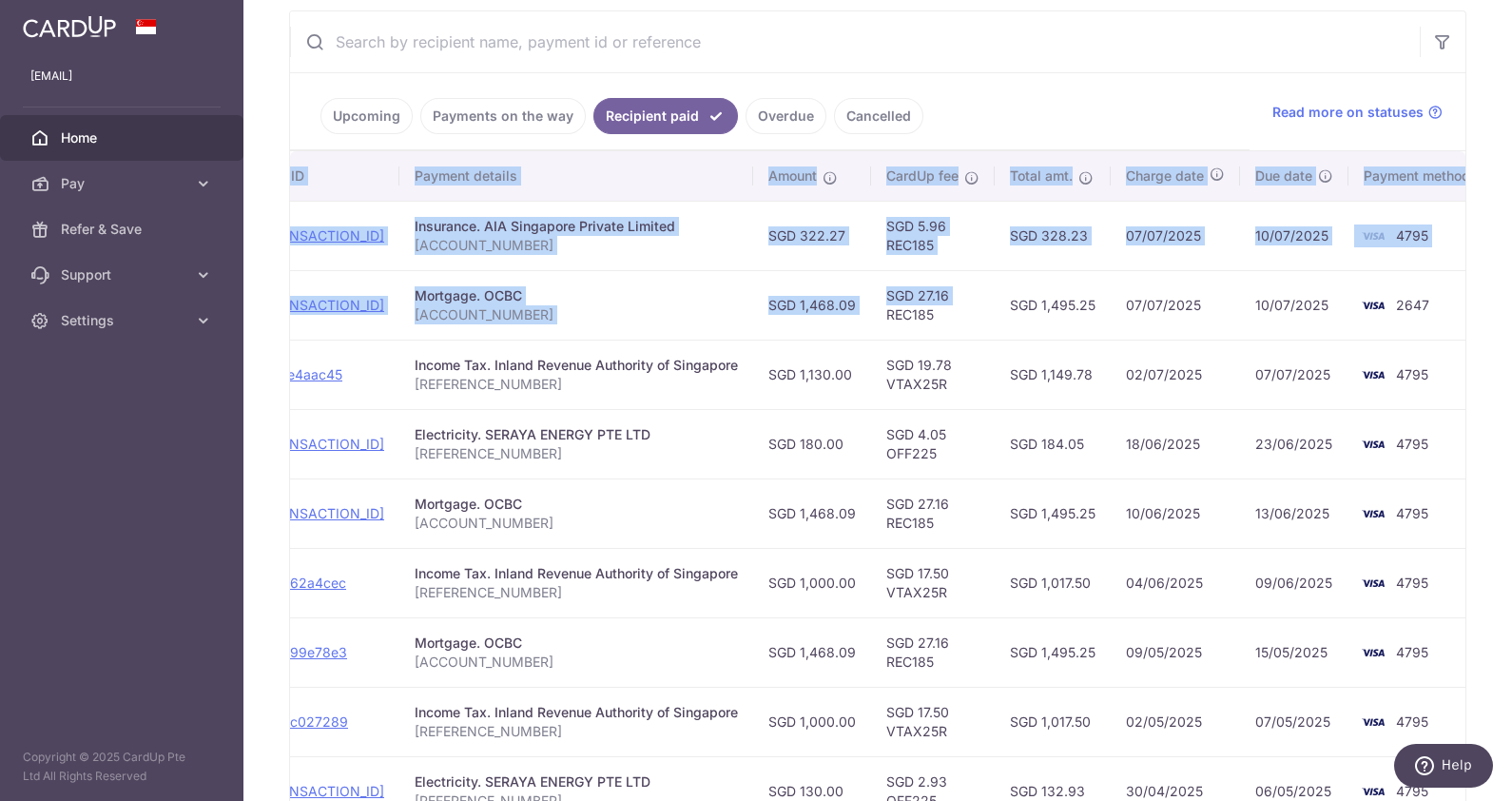 drag, startPoint x: 1114, startPoint y: 322, endPoint x: 1429, endPoint y: 320, distance: 315.00635 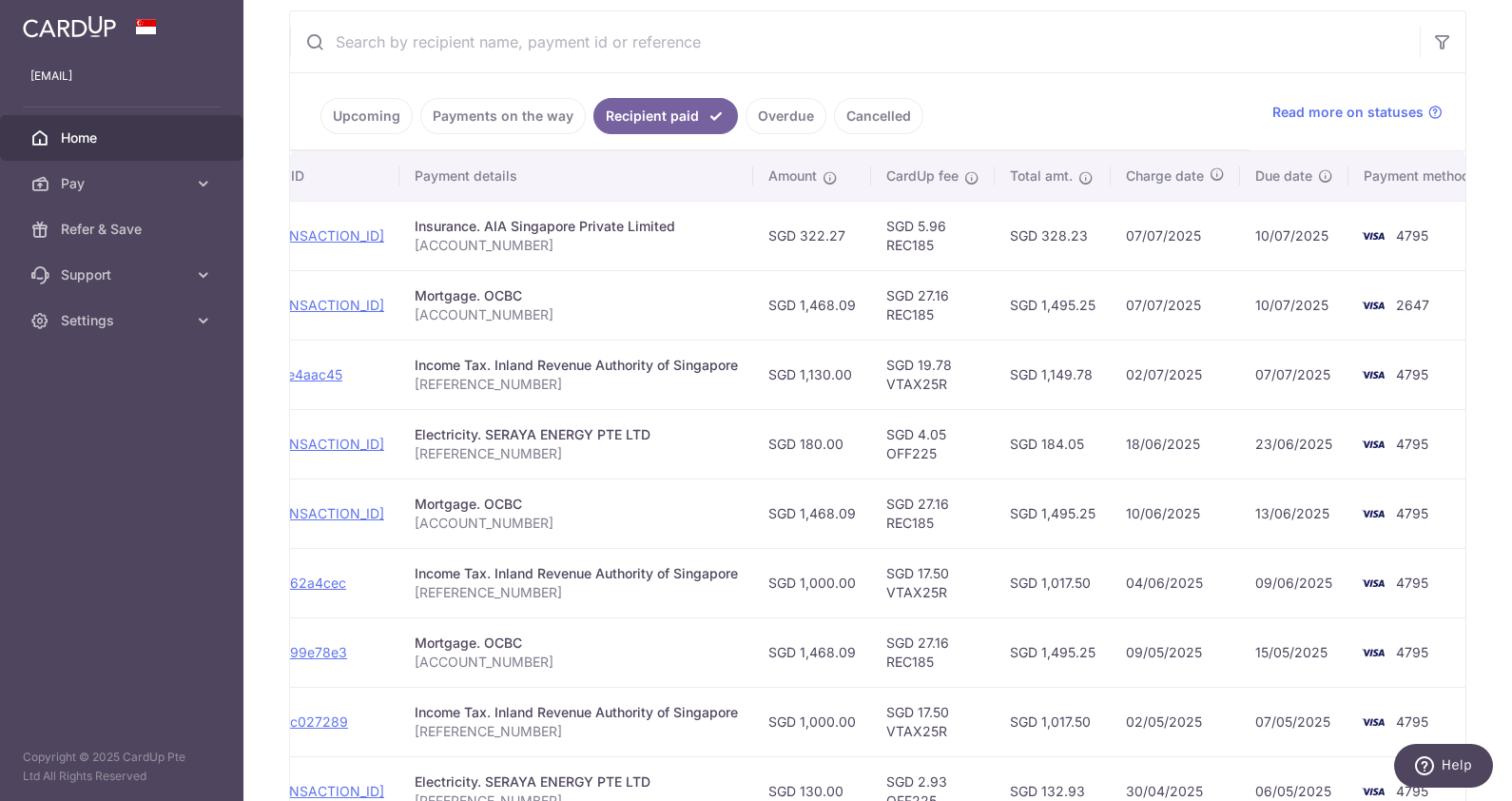 click on "Electricity. SERAYA ENERGY PTE LTD
[REFERENCE_NUMBER]" at bounding box center (576, 443) 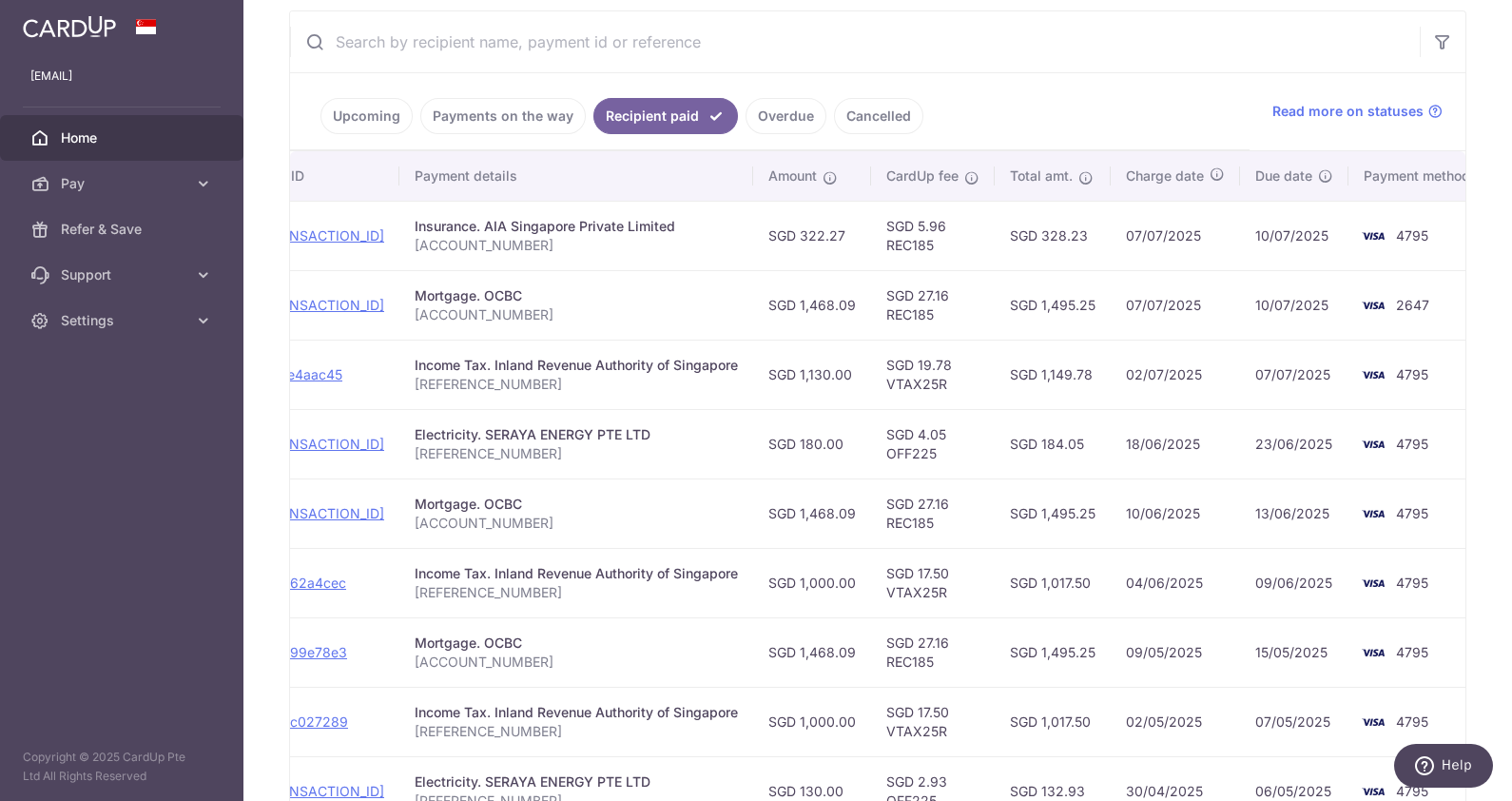 scroll, scrollTop: 0, scrollLeft: 0, axis: both 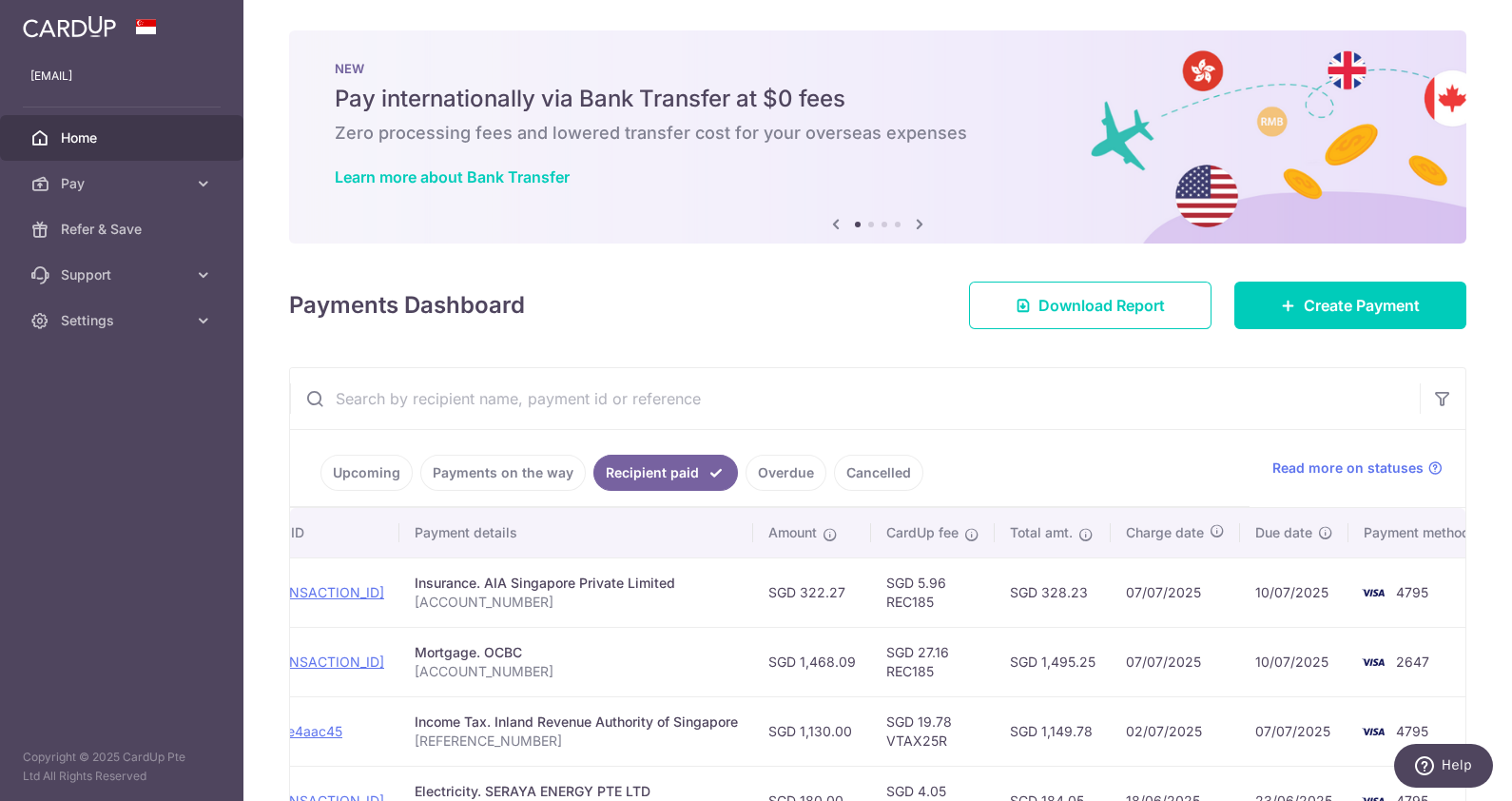click on "Payments on the way" at bounding box center (503, 473) 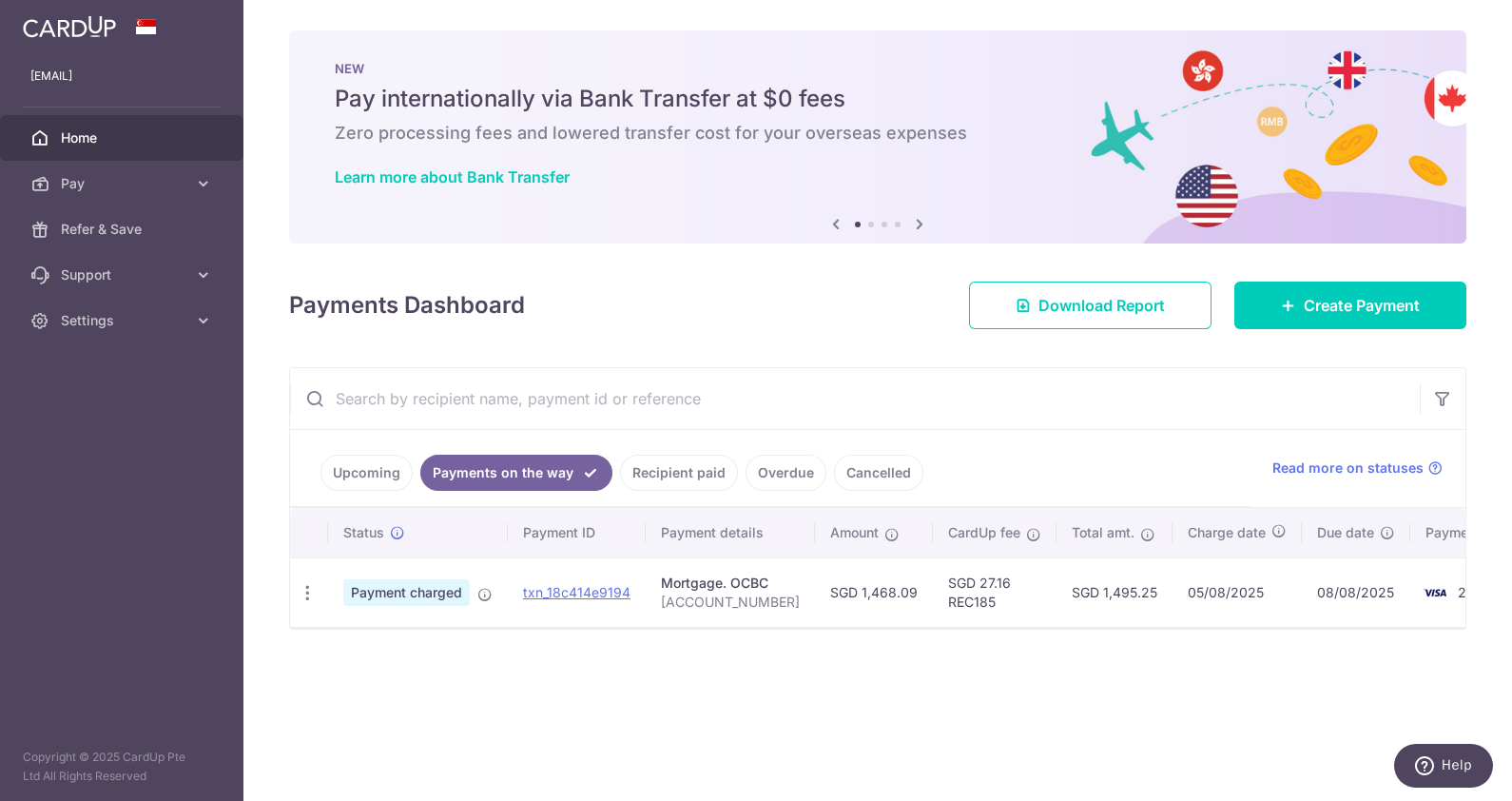 click on "Upcoming" at bounding box center (366, 473) 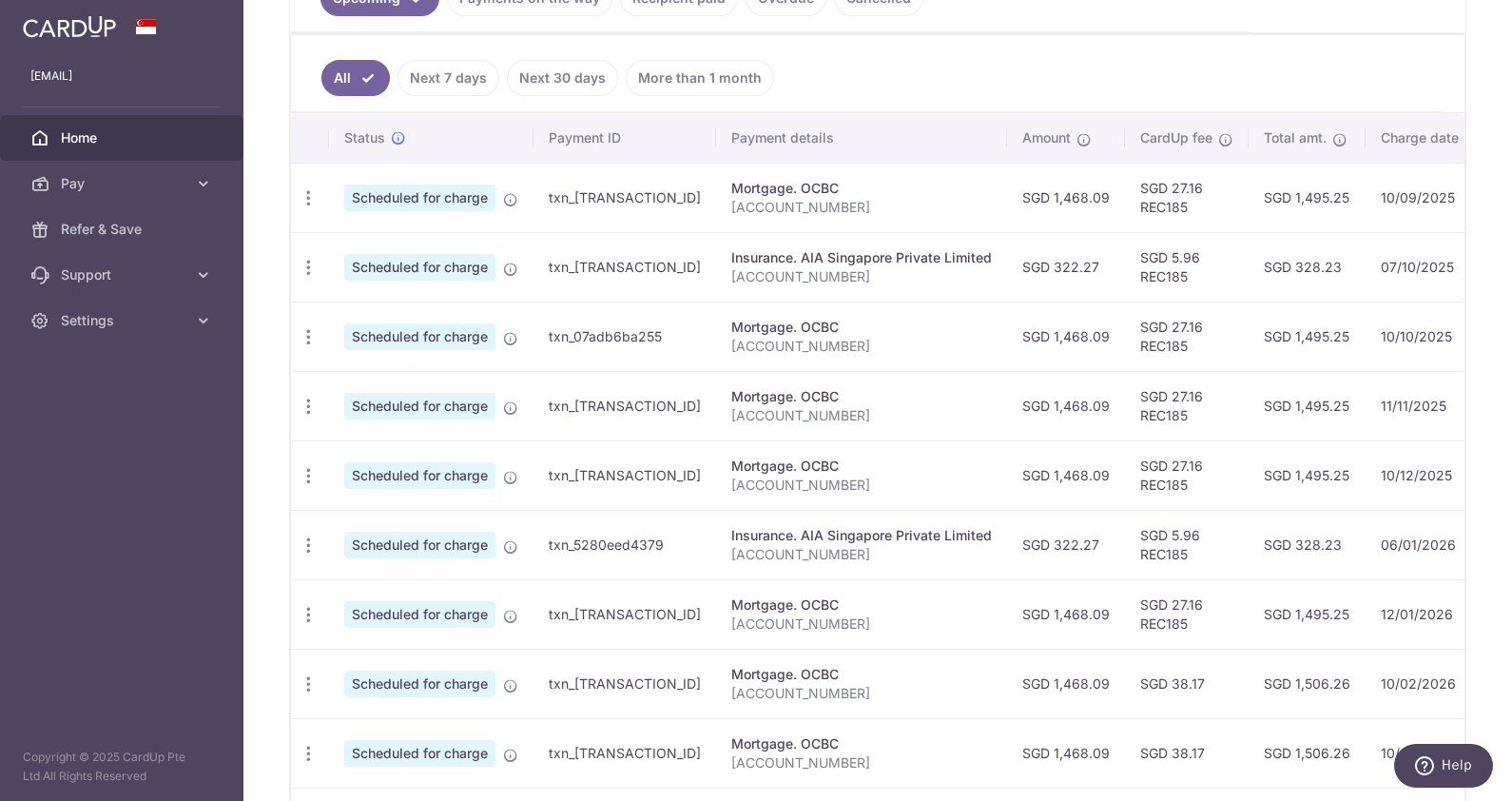 scroll, scrollTop: 595, scrollLeft: 0, axis: vertical 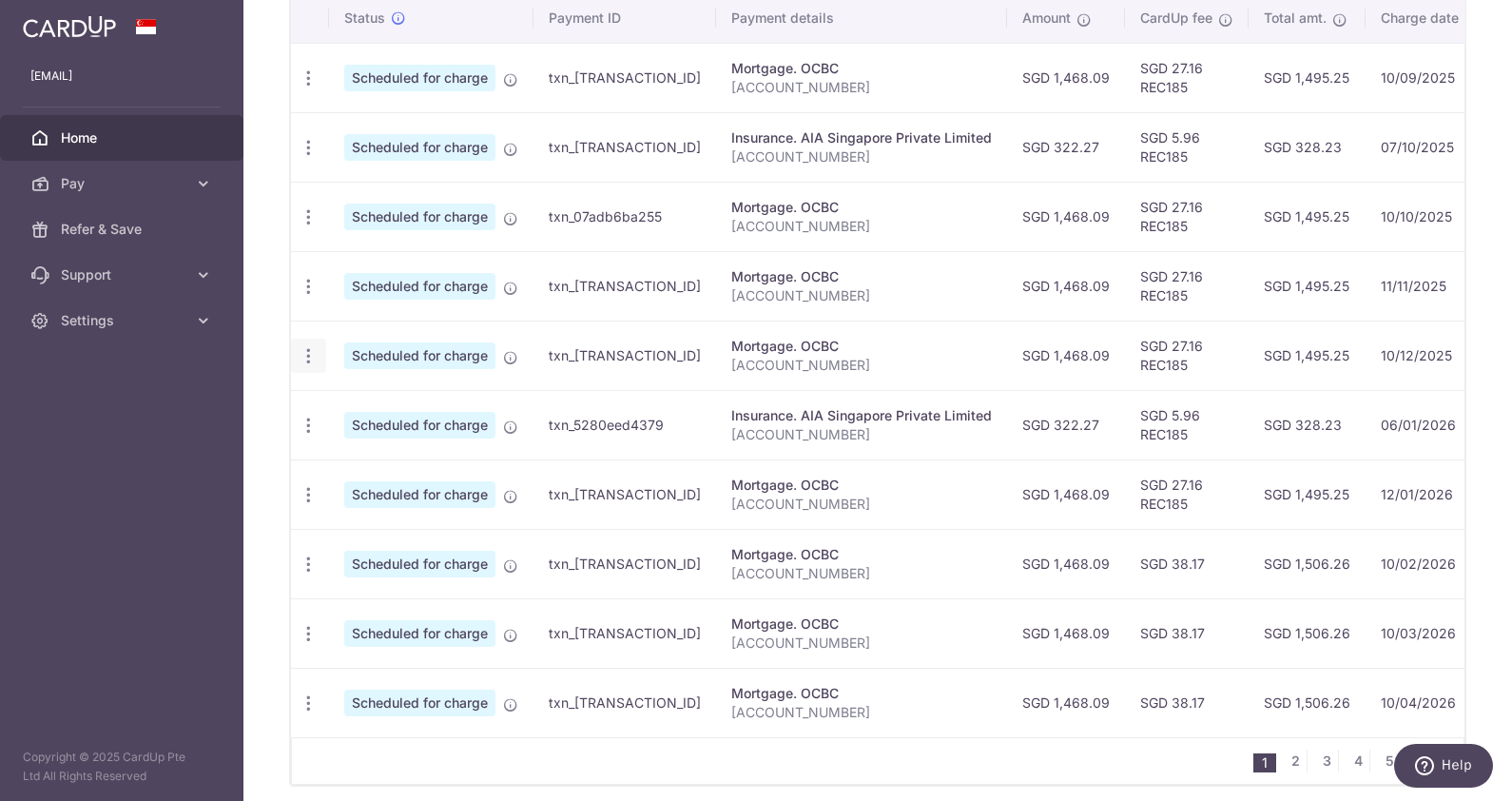 click at bounding box center (308, 78) 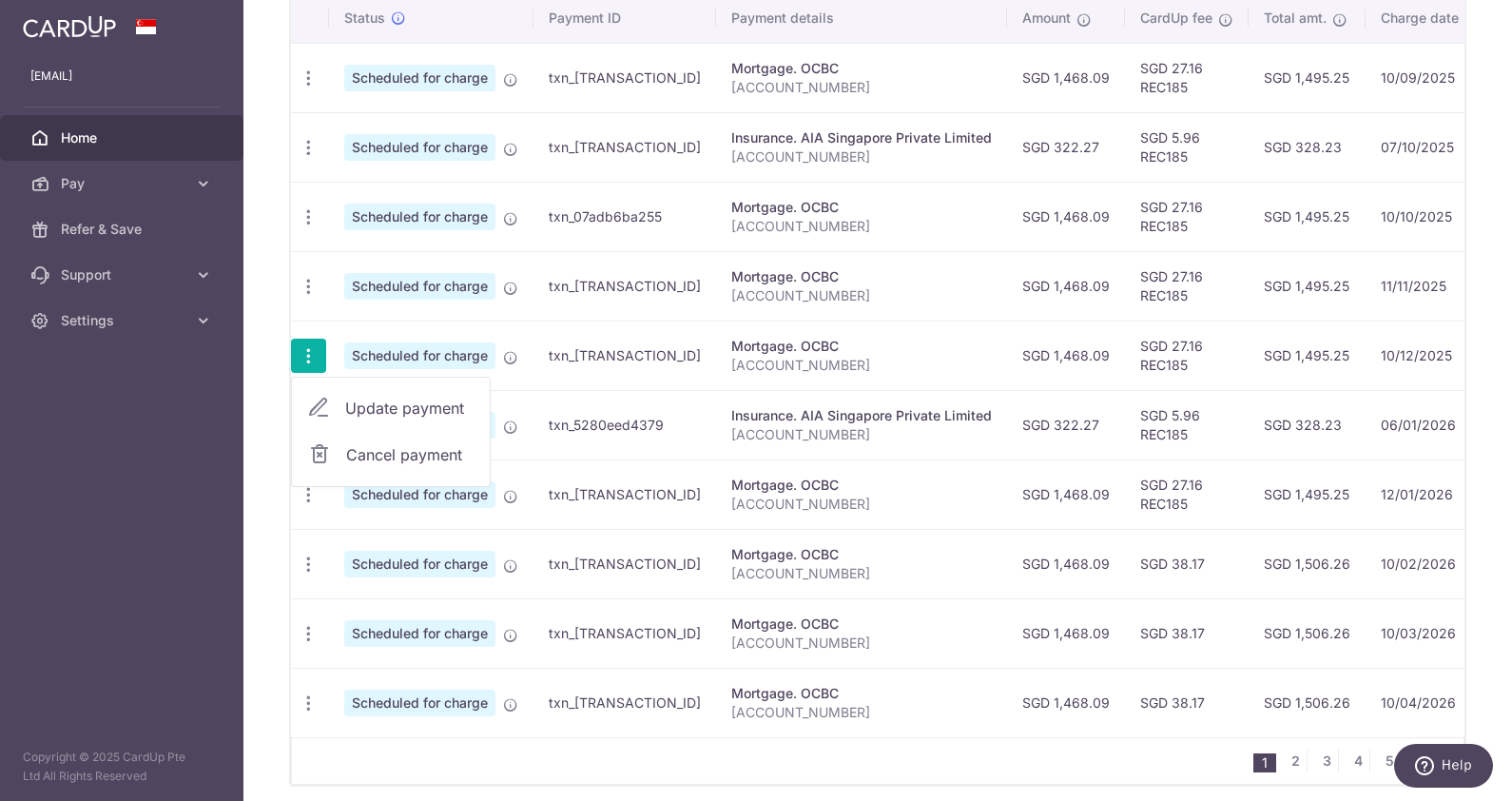 click on "Update payment" at bounding box center [410, 408] 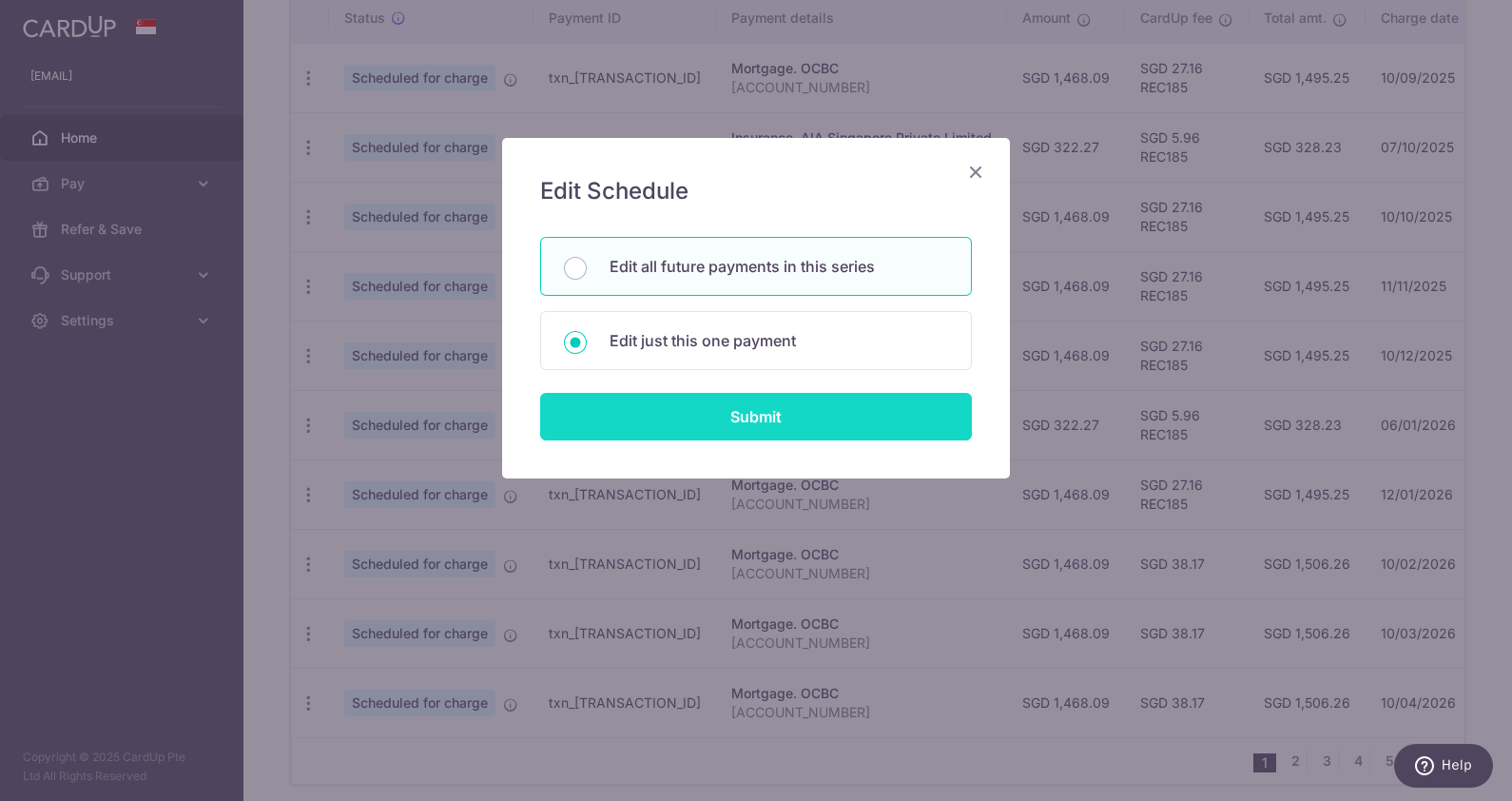 click on "Submit" at bounding box center [756, 417] 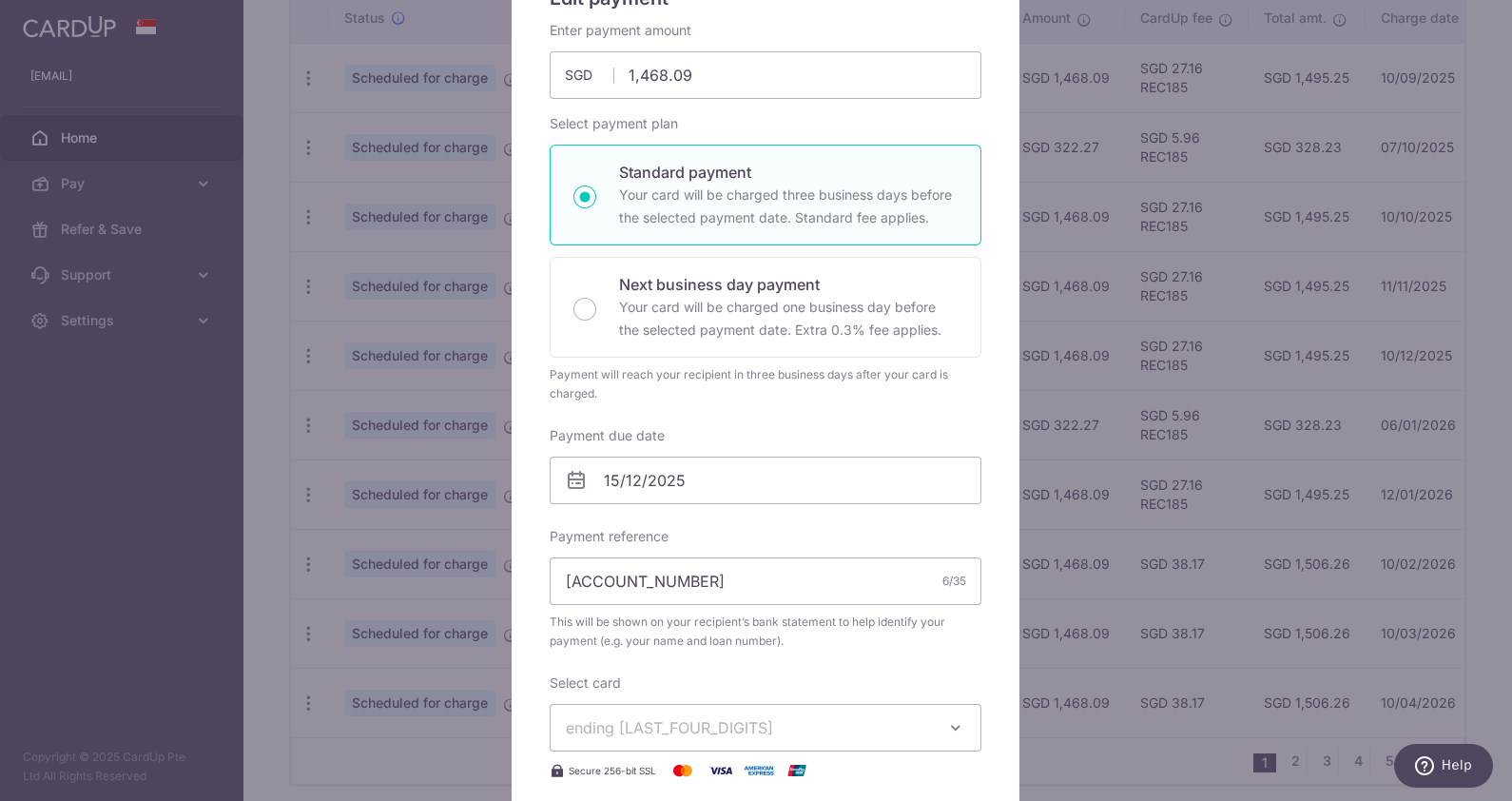 scroll, scrollTop: 357, scrollLeft: 0, axis: vertical 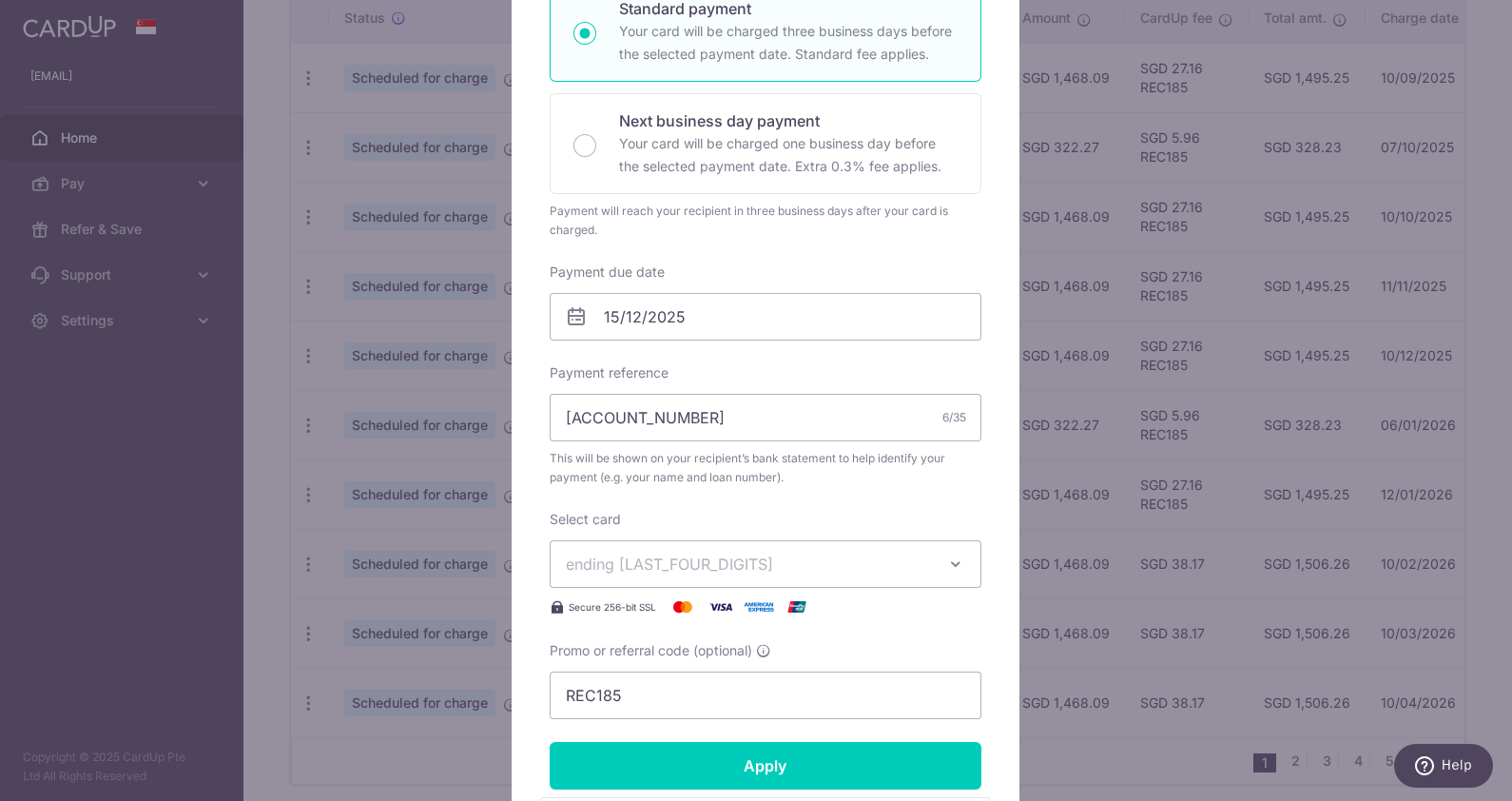 click on "Edit payment
By clicking apply,  you will make changes to all  [NUMBER]  payments to  OCBC  scheduled from
[DATE] to [DATE] .
By clicking below, you confirm you are editing this payment to  OCBC  on
[DATE] .
[AMOUNT]" at bounding box center (756, 400) 